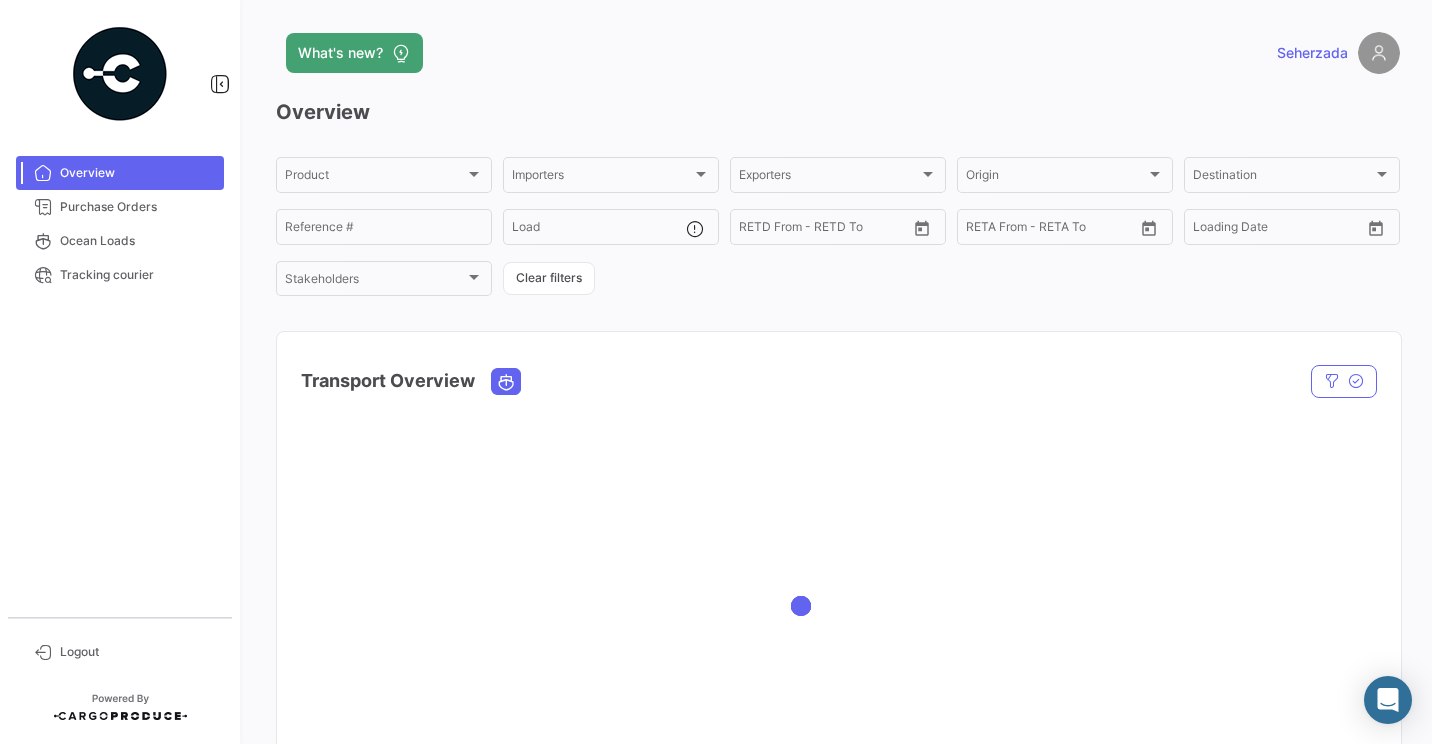 scroll, scrollTop: 0, scrollLeft: 0, axis: both 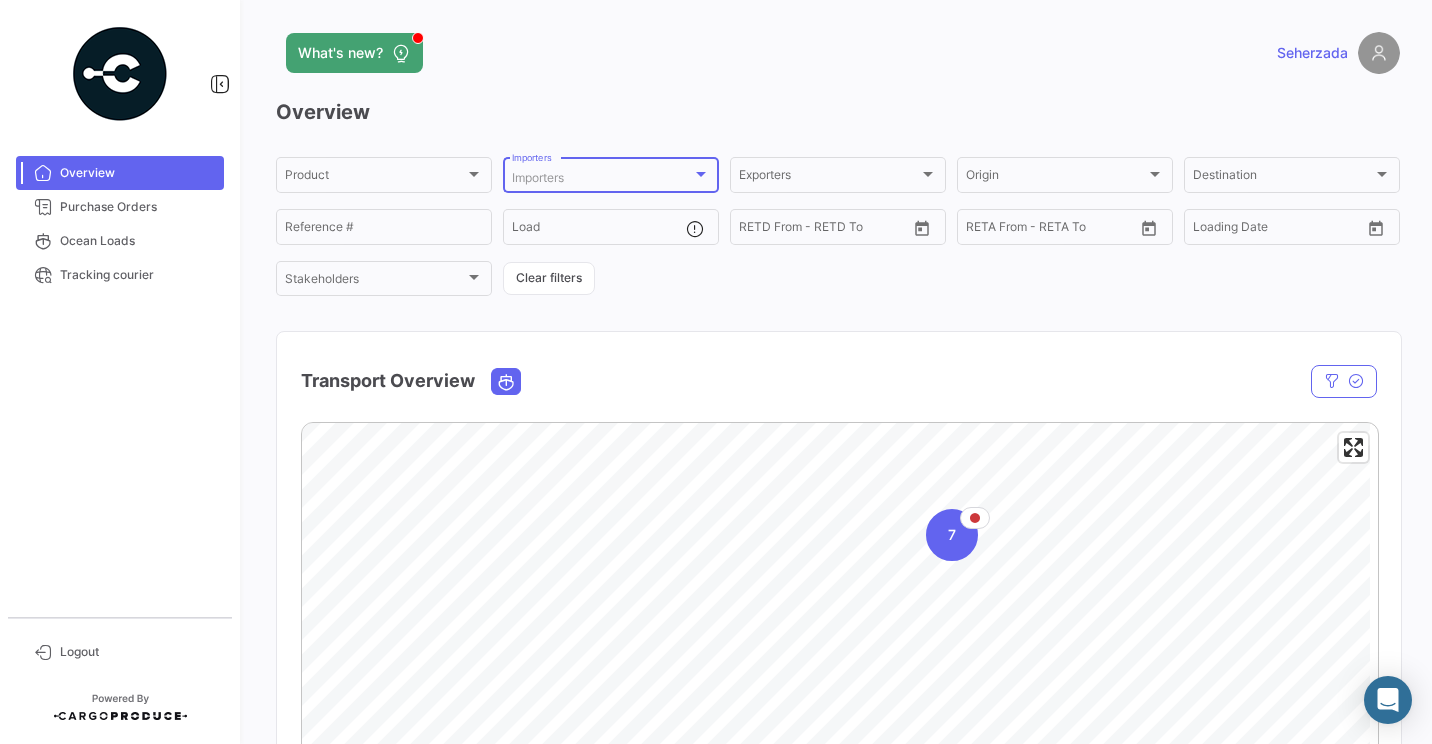 click on "Importers" at bounding box center [602, 178] 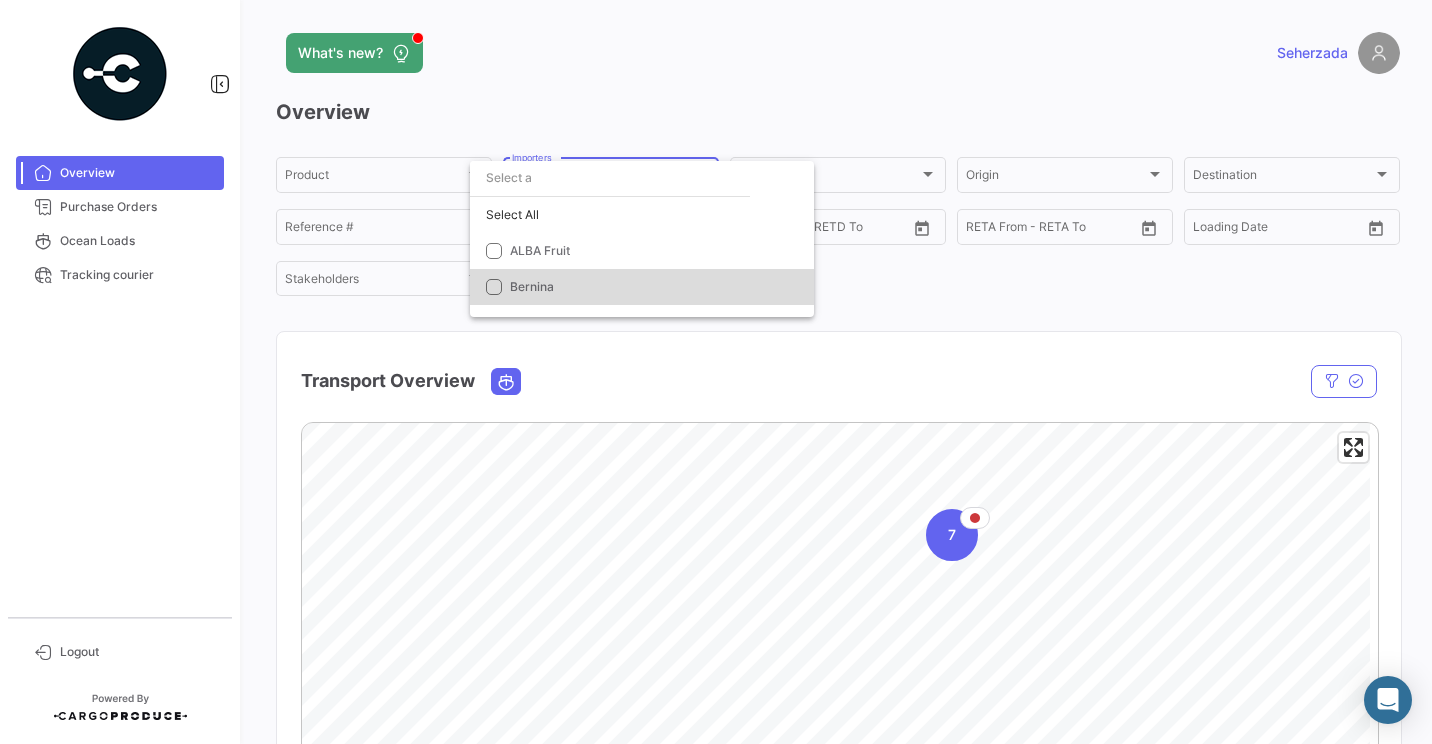 click at bounding box center (494, 287) 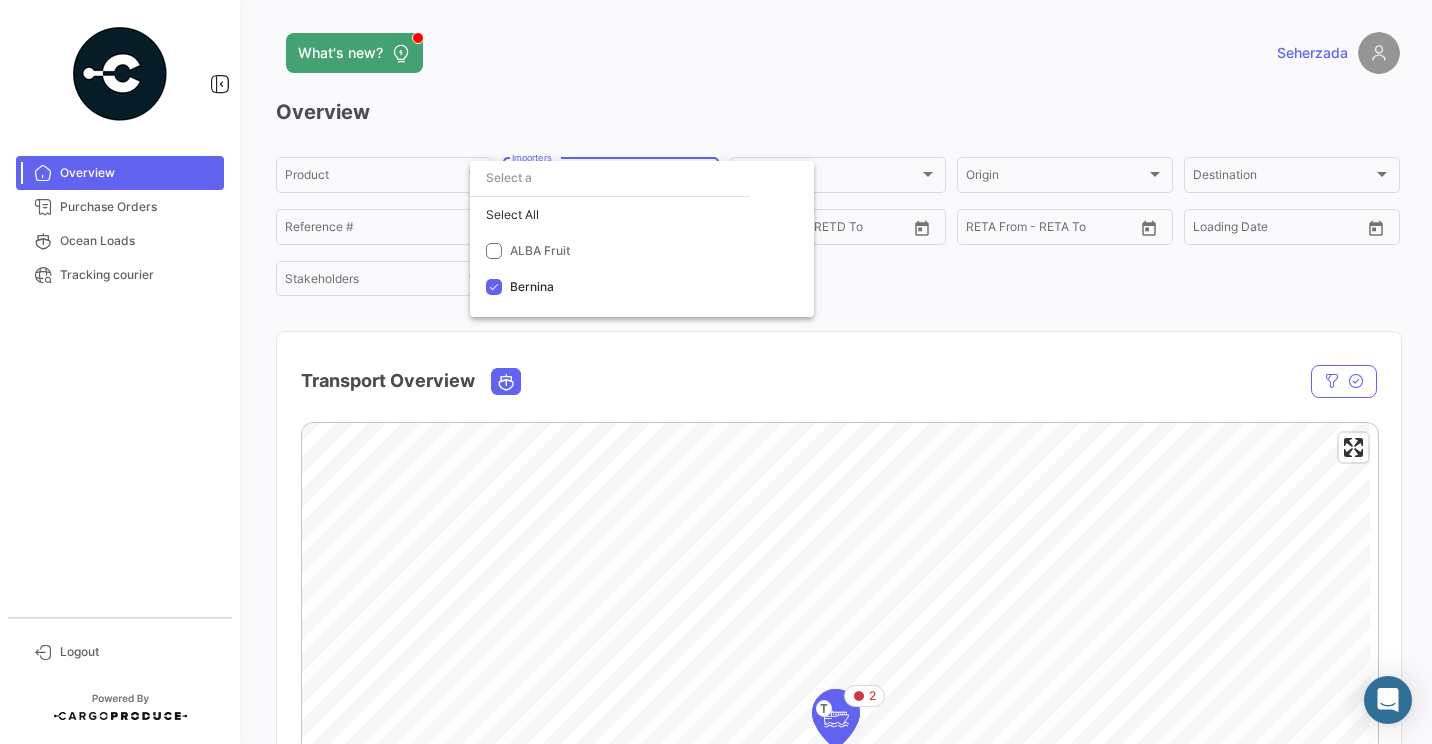 click at bounding box center [716, 372] 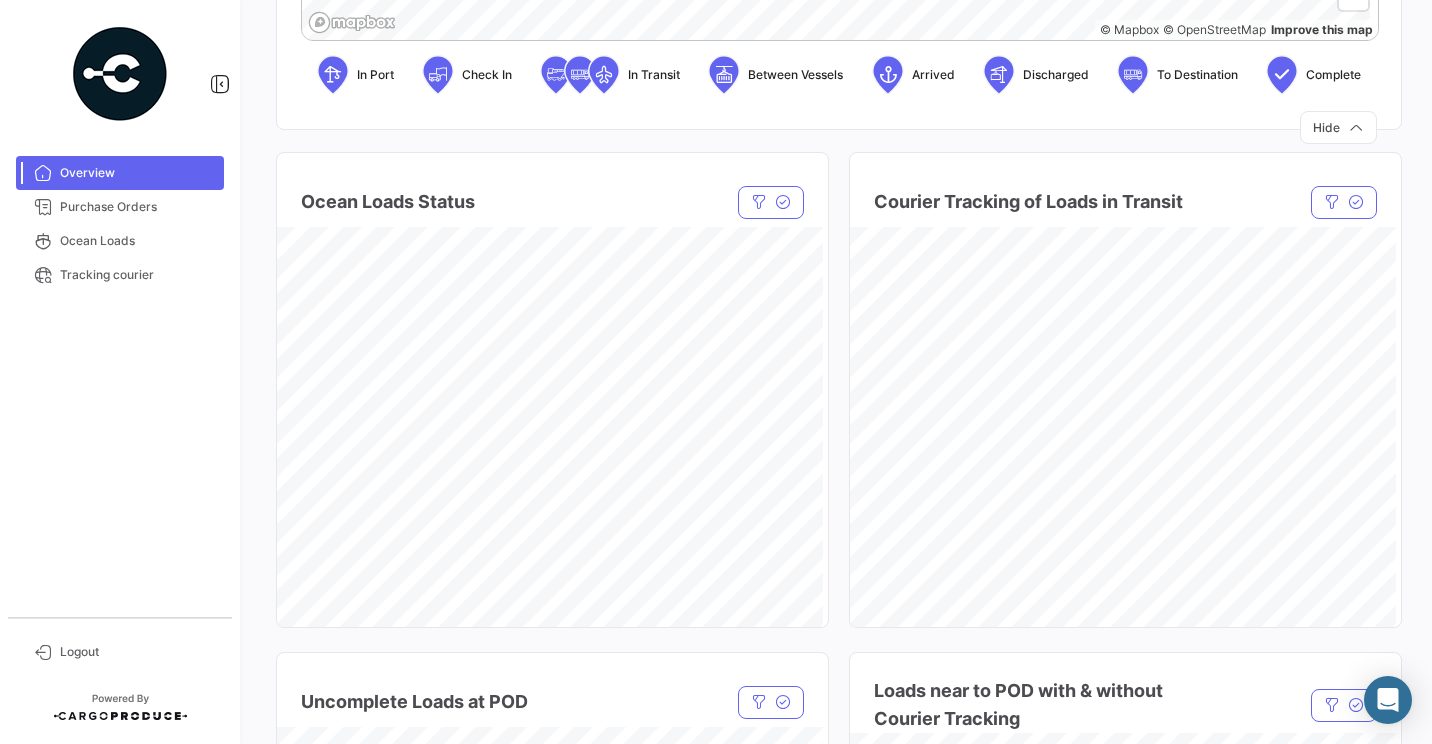 scroll, scrollTop: 864, scrollLeft: 0, axis: vertical 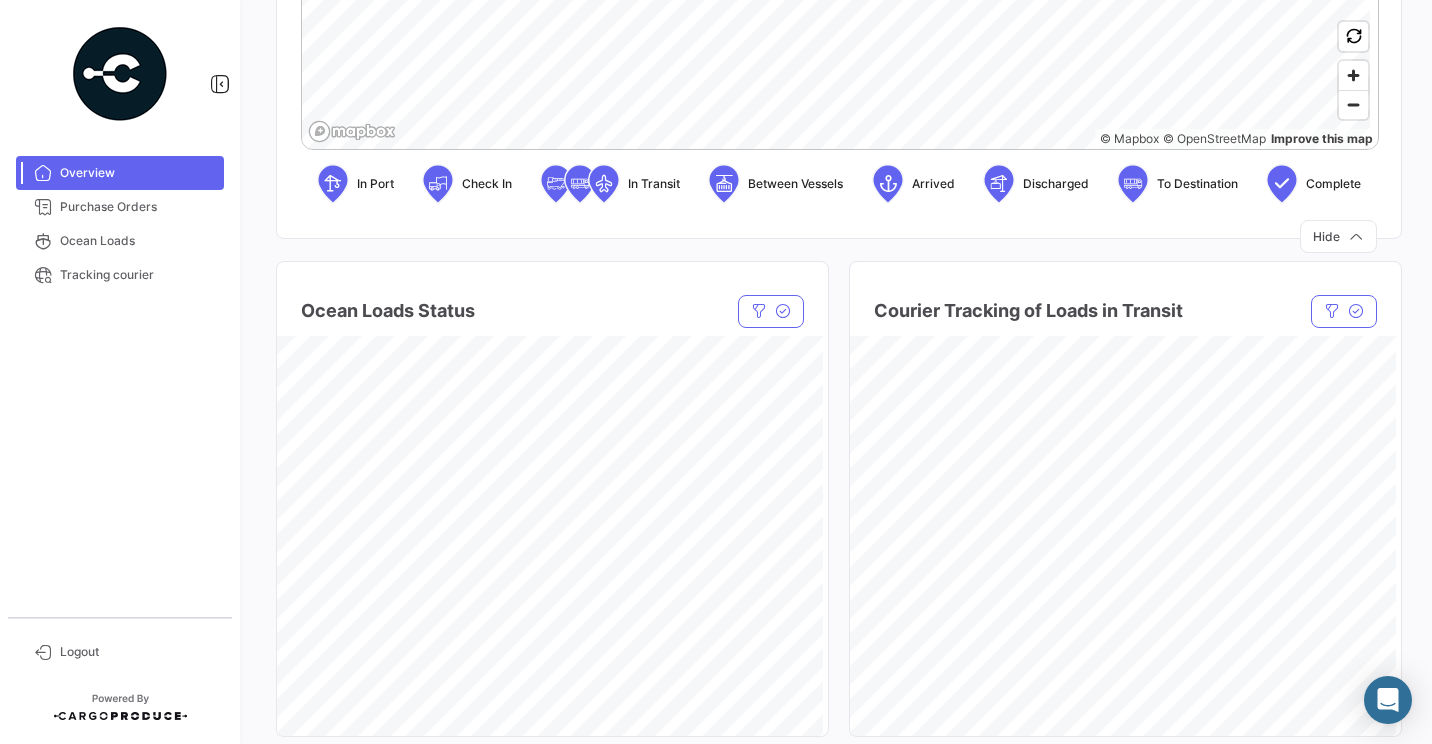 click 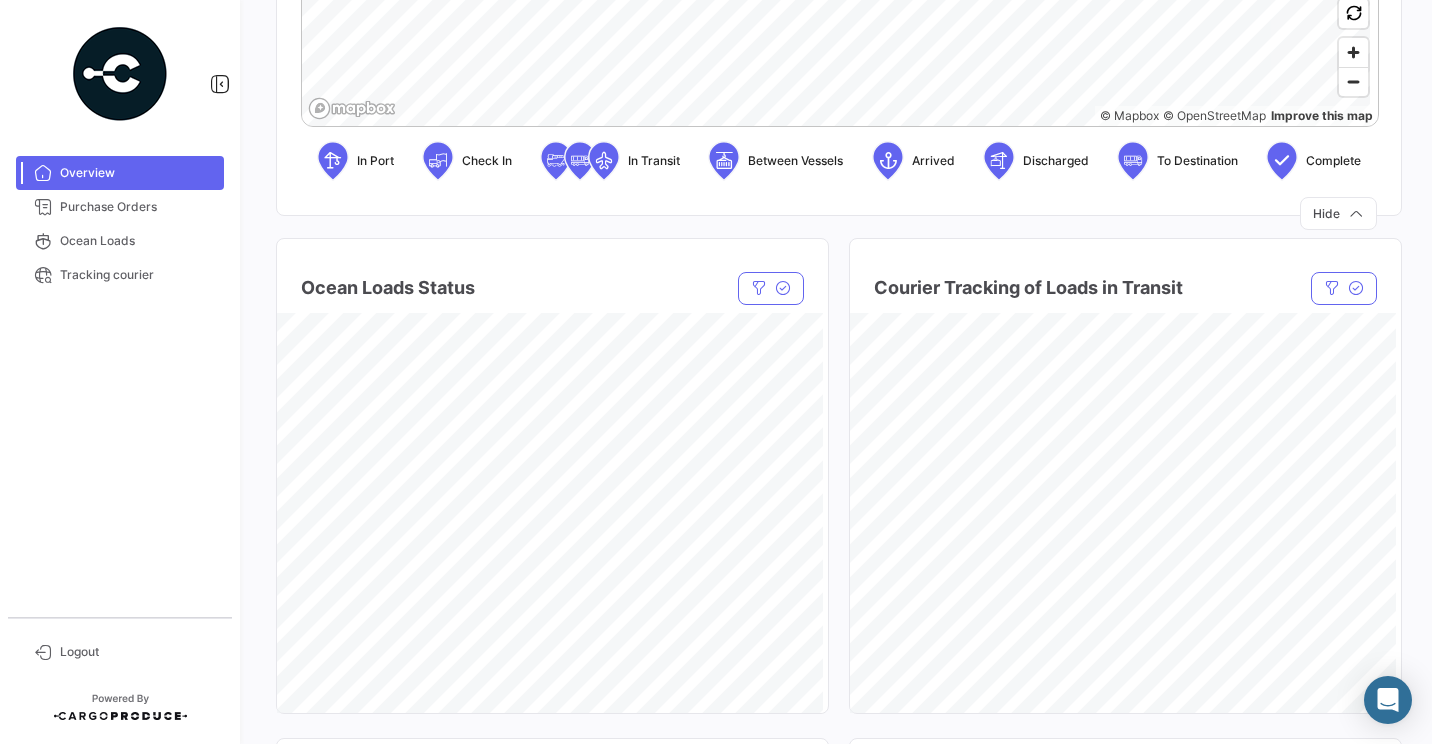 scroll, scrollTop: 883, scrollLeft: 0, axis: vertical 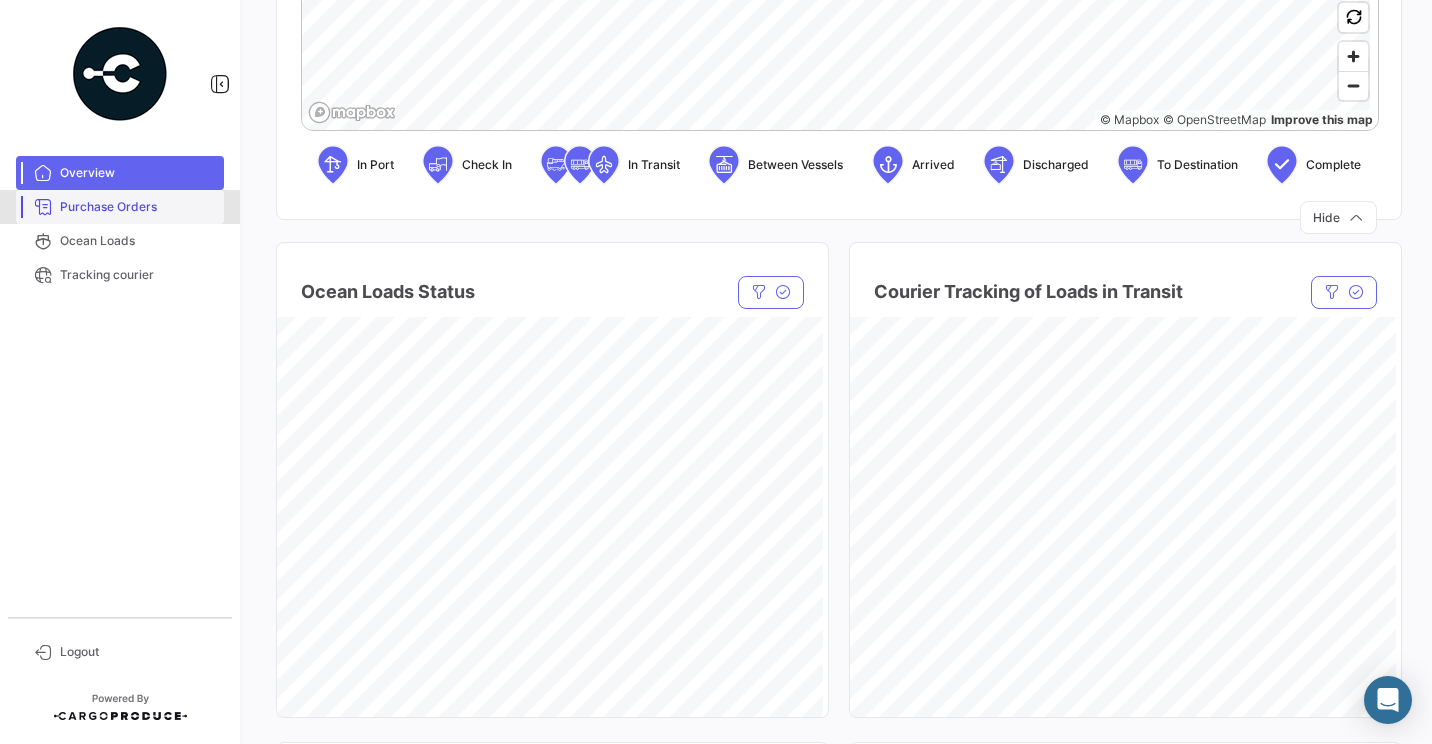 click on "Purchase Orders" at bounding box center [120, 207] 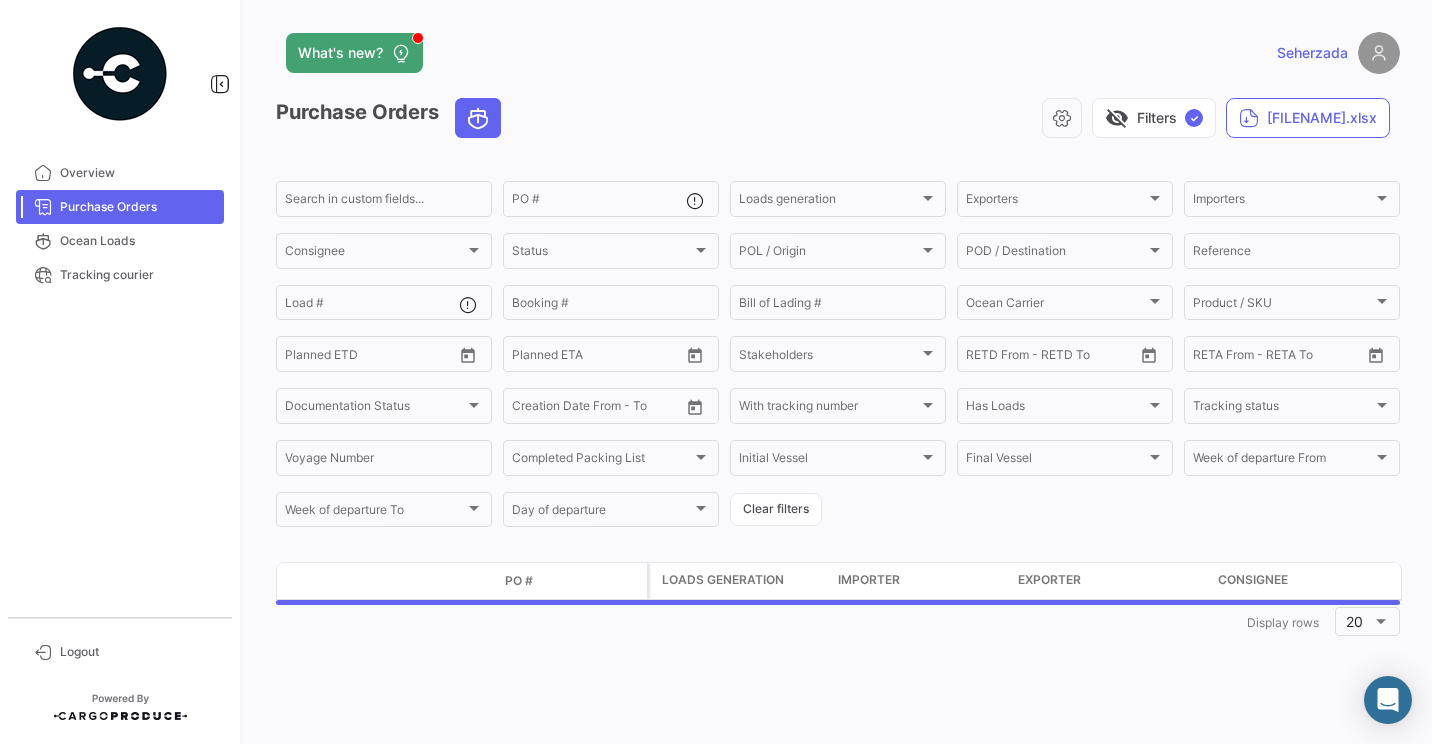 scroll, scrollTop: 0, scrollLeft: 0, axis: both 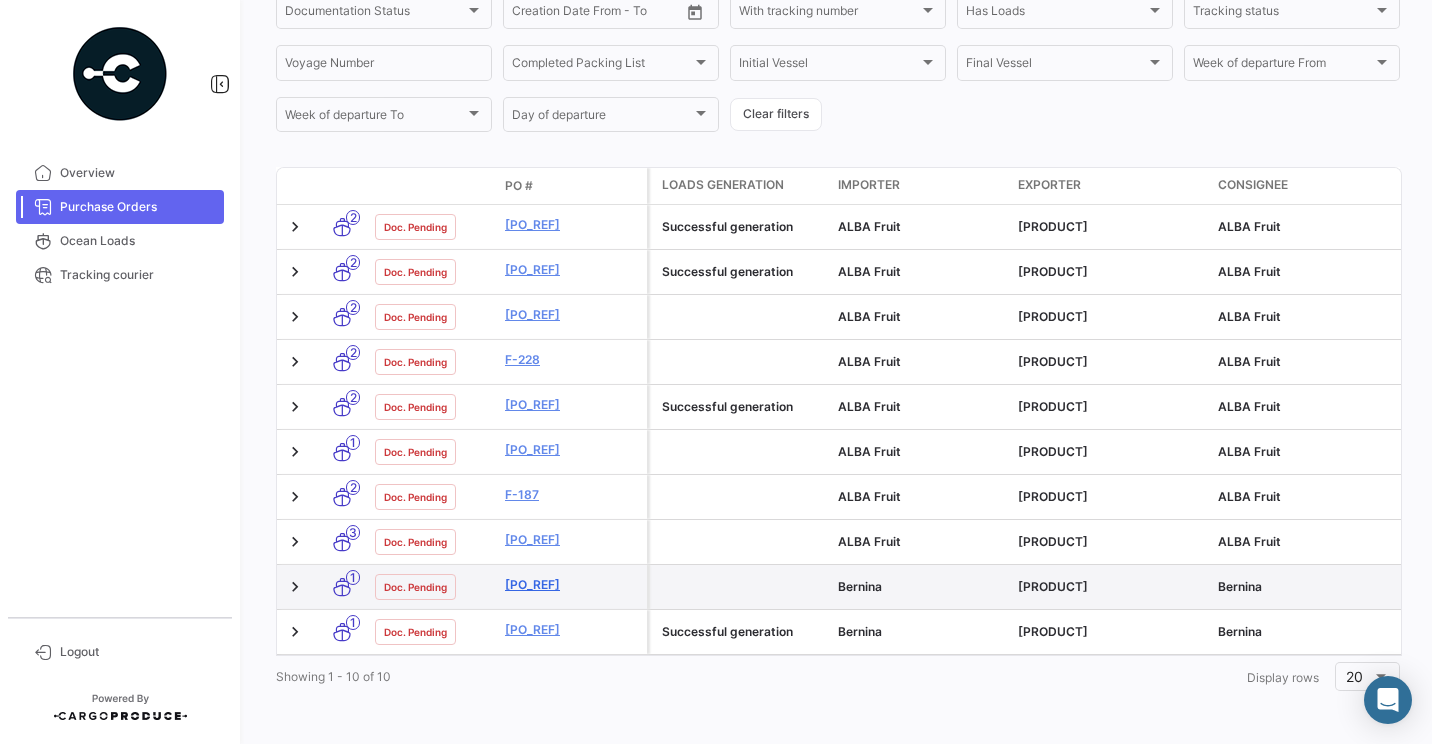 click on "[PO_REF]" 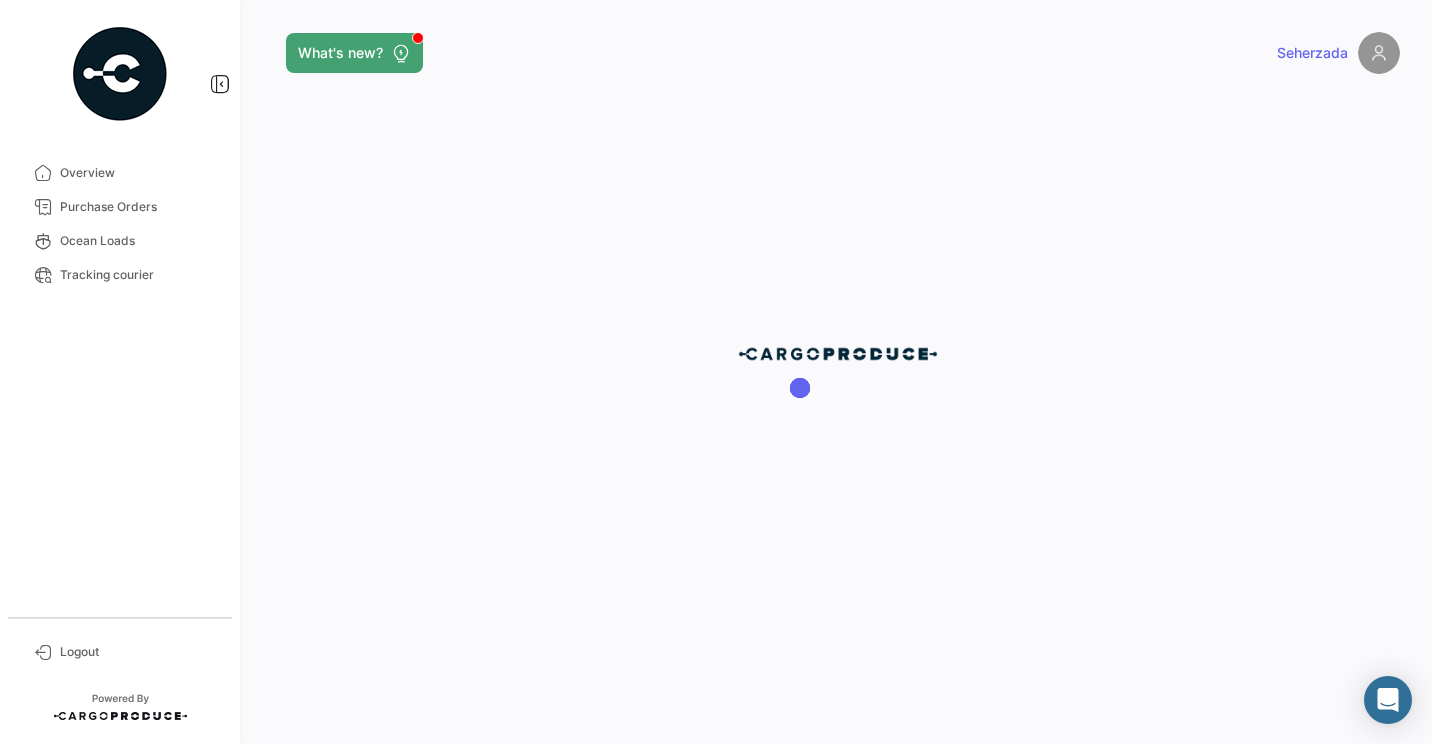 scroll, scrollTop: 0, scrollLeft: 0, axis: both 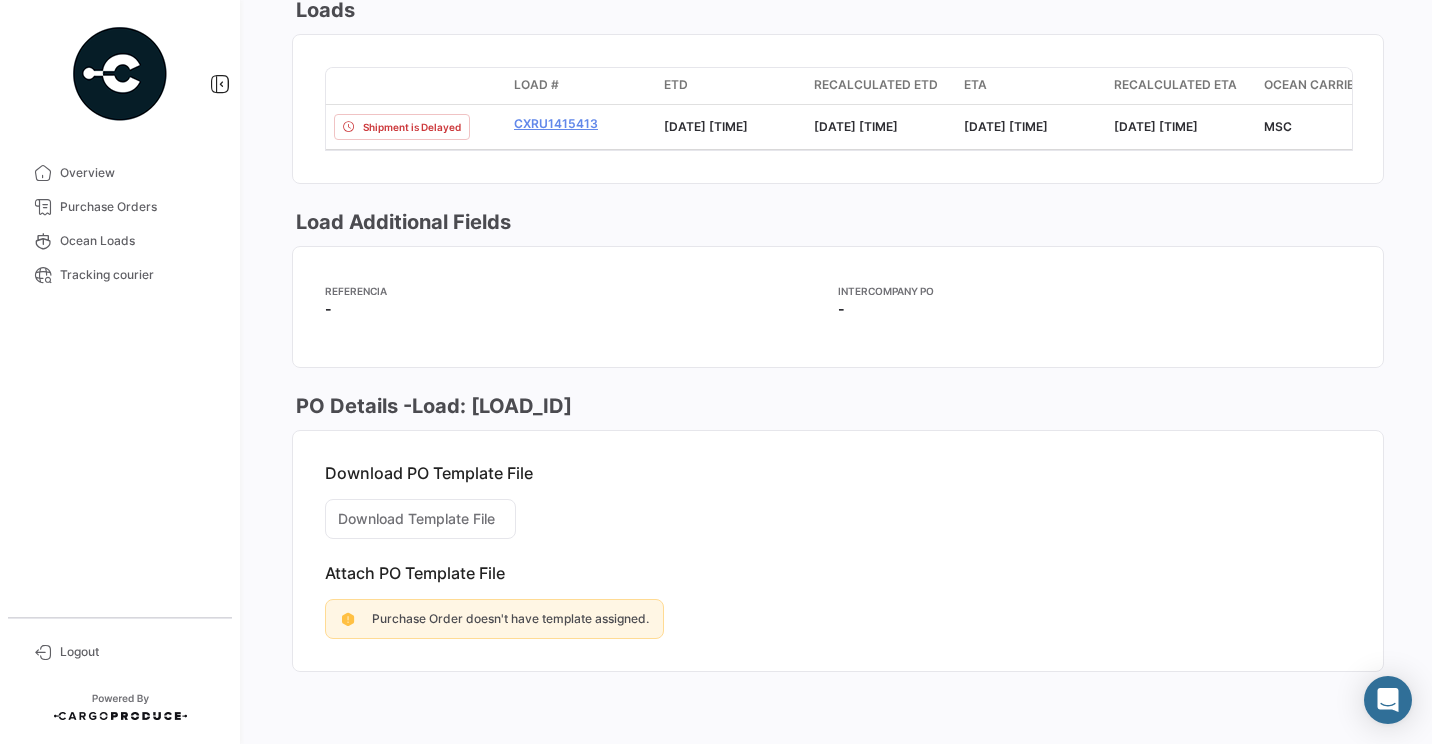 click on "Download PO Template File Download Template File Attach PO Template File Purchase Order doesn't have template assigned." 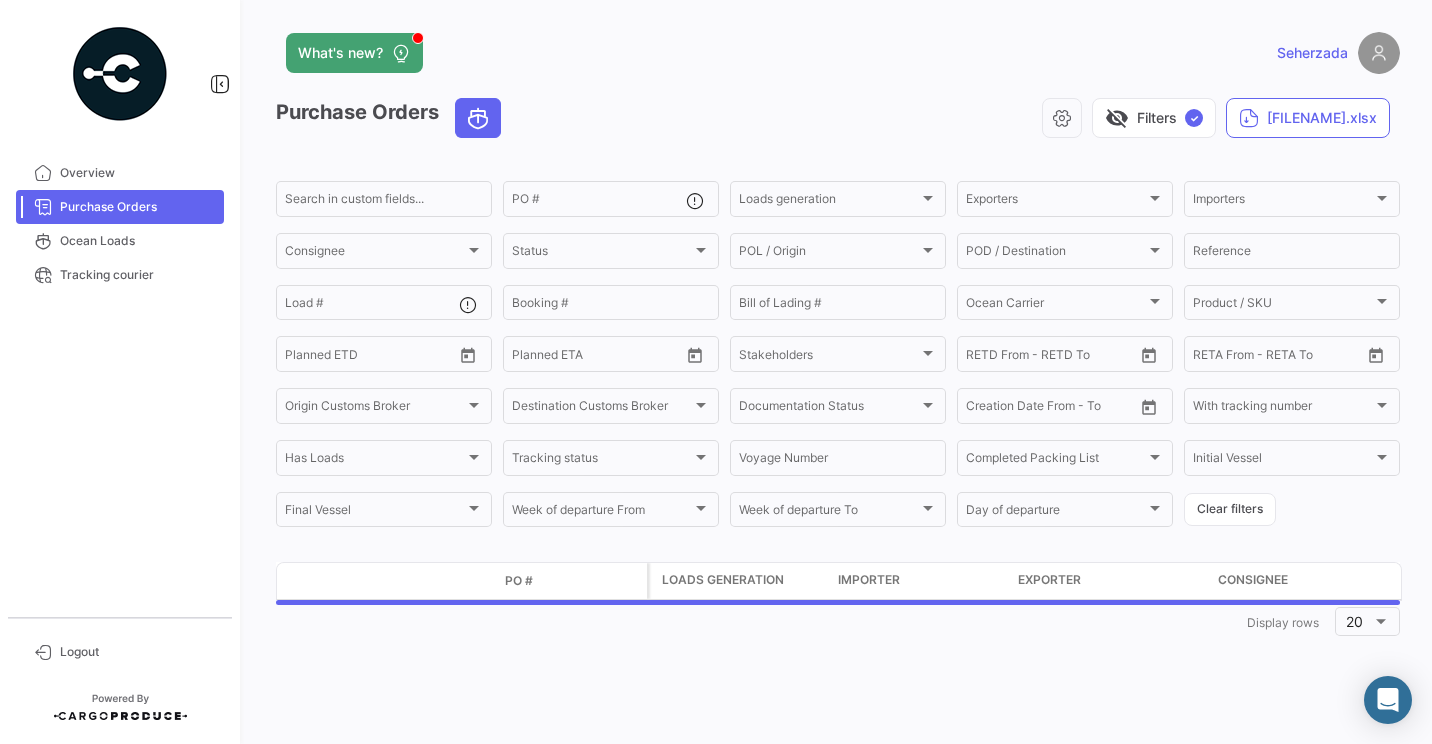 scroll, scrollTop: 0, scrollLeft: 0, axis: both 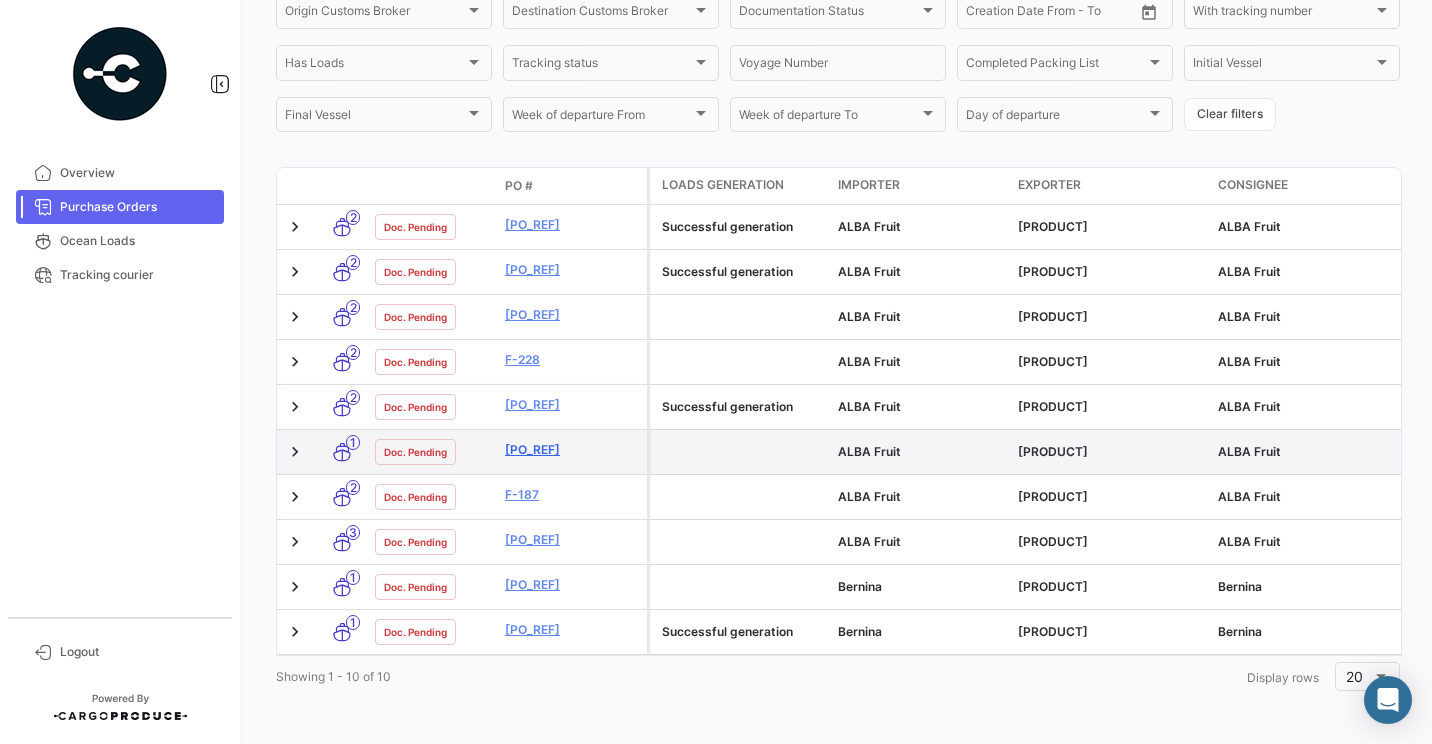 click on "[PO_REF]" 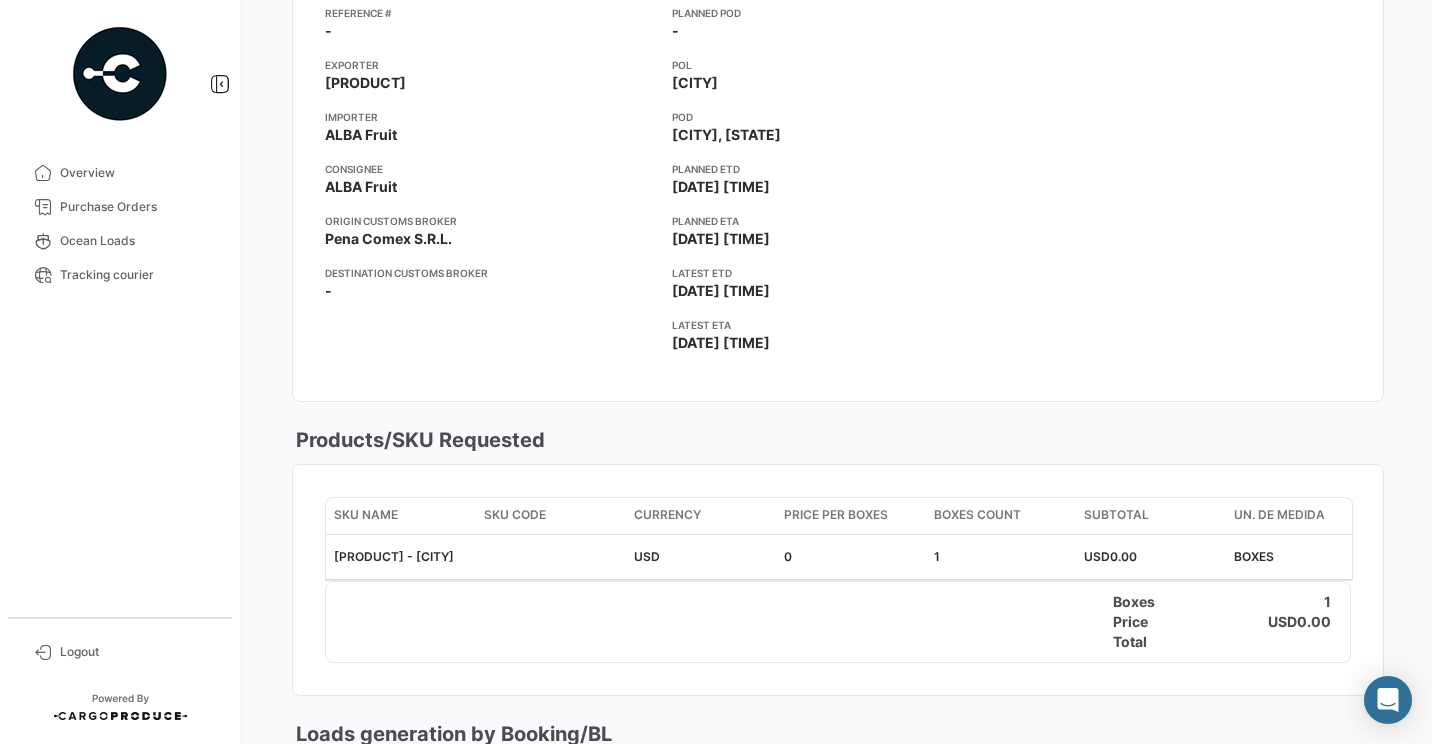 scroll, scrollTop: 0, scrollLeft: 0, axis: both 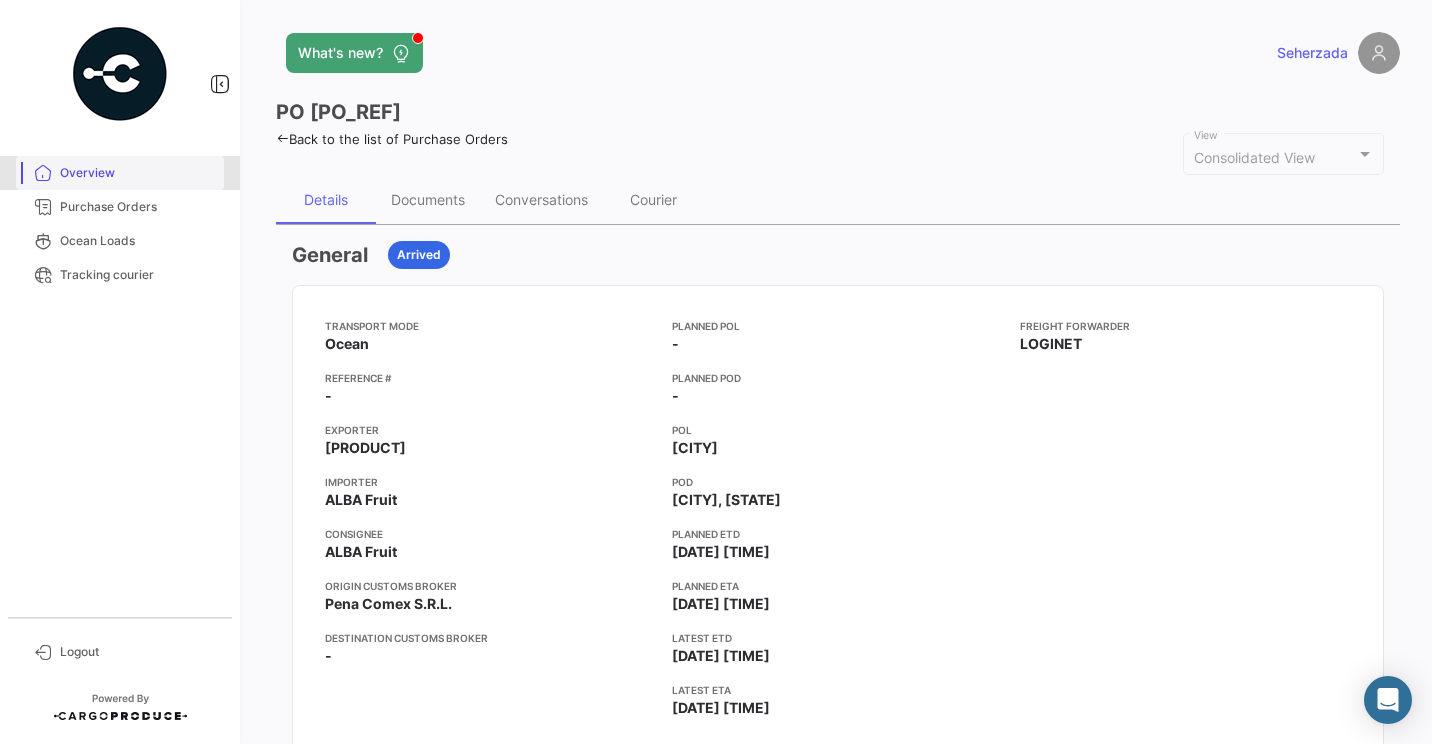 click on "Overview" at bounding box center (138, 173) 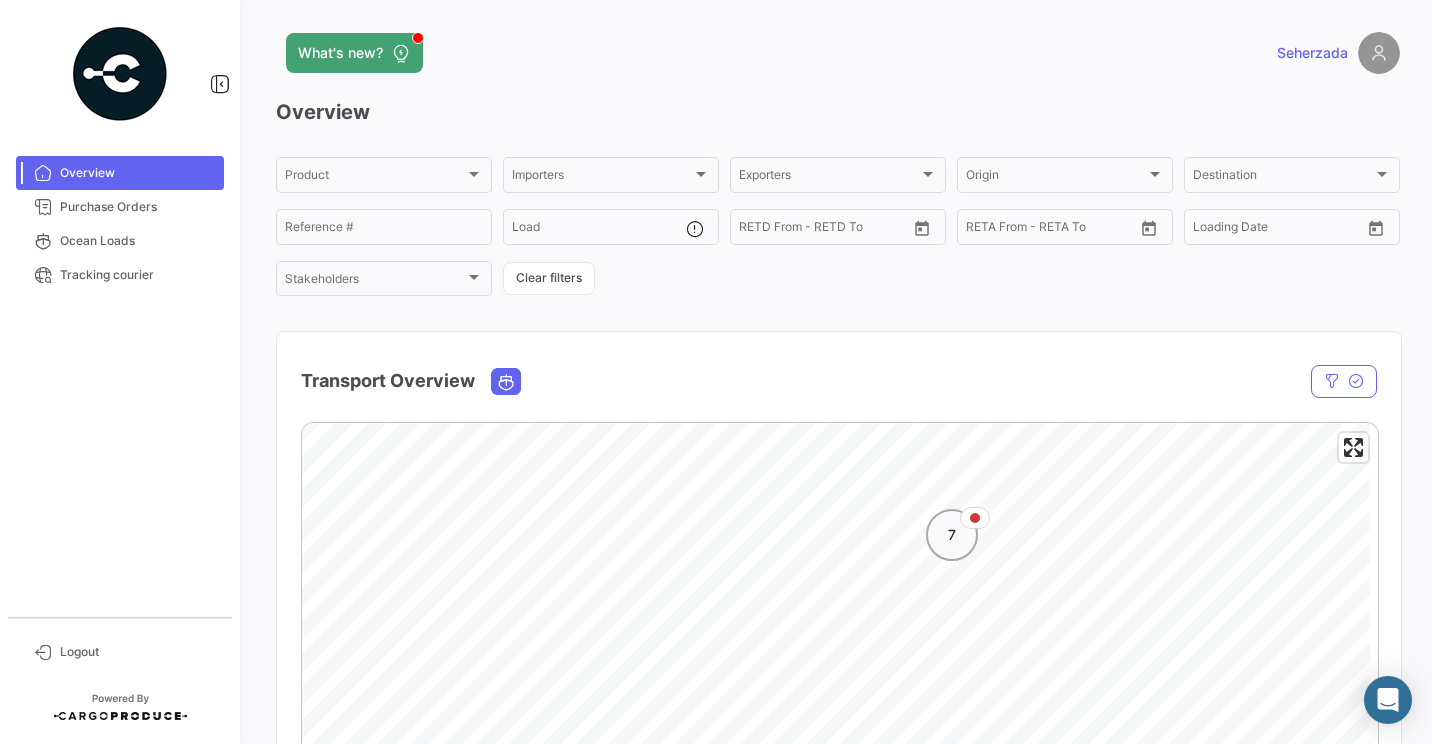 click on "7" 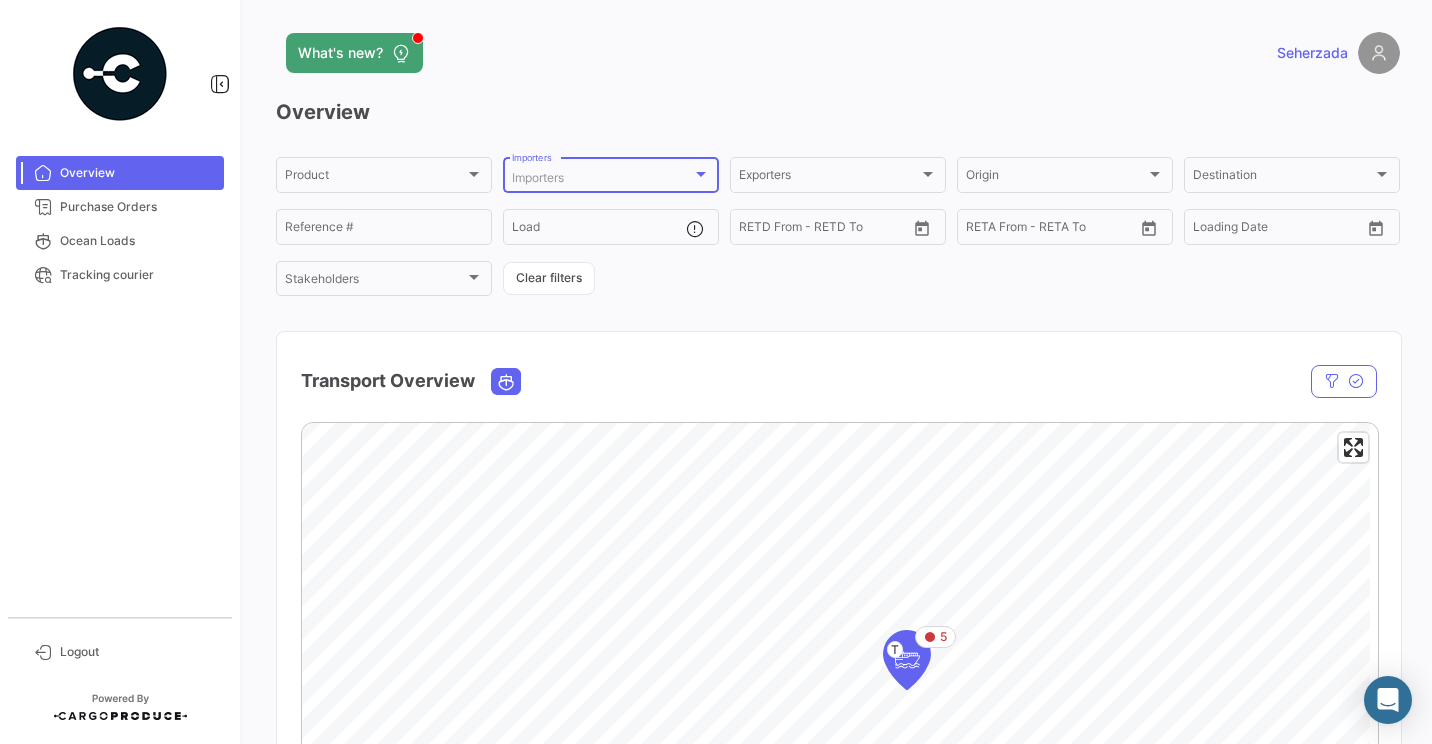click at bounding box center (701, 174) 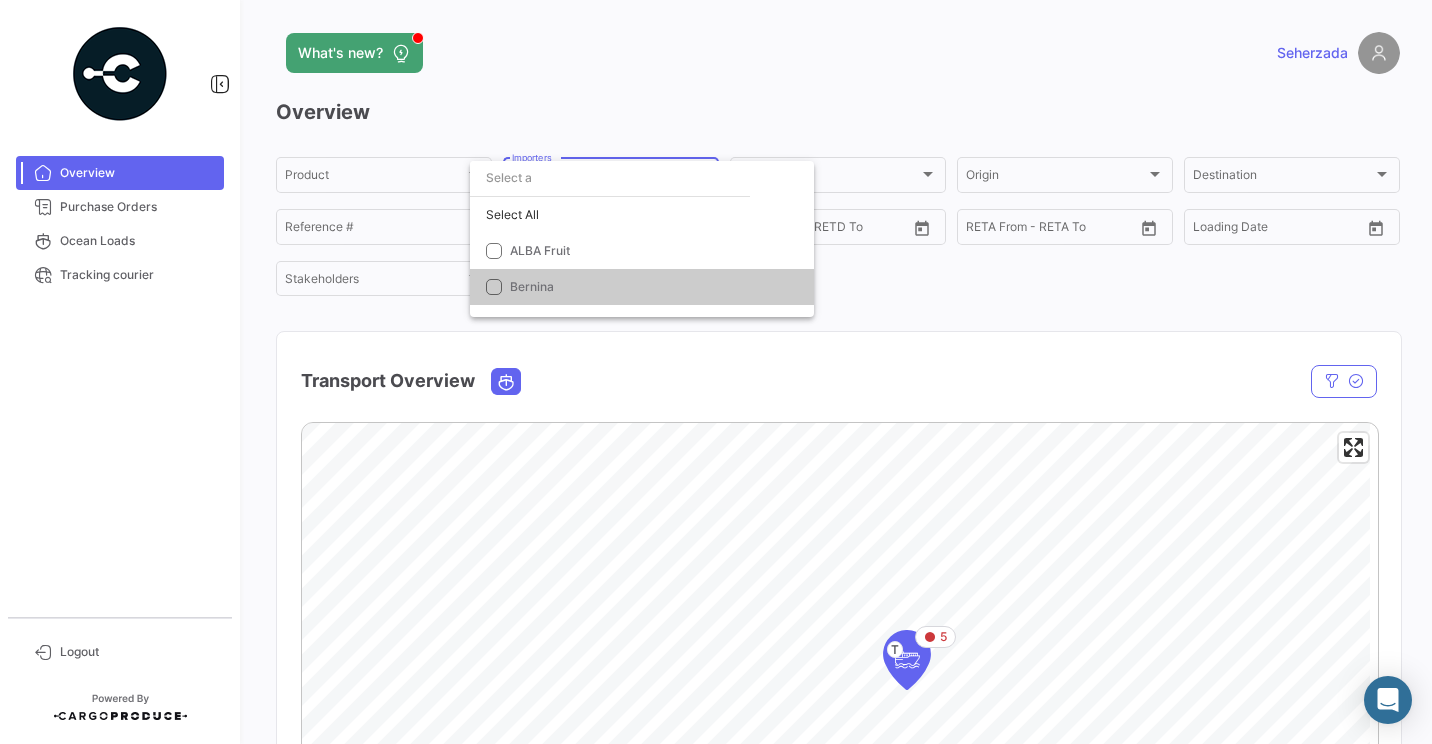 drag, startPoint x: 1425, startPoint y: 140, endPoint x: 1411, endPoint y: 332, distance: 192.50974 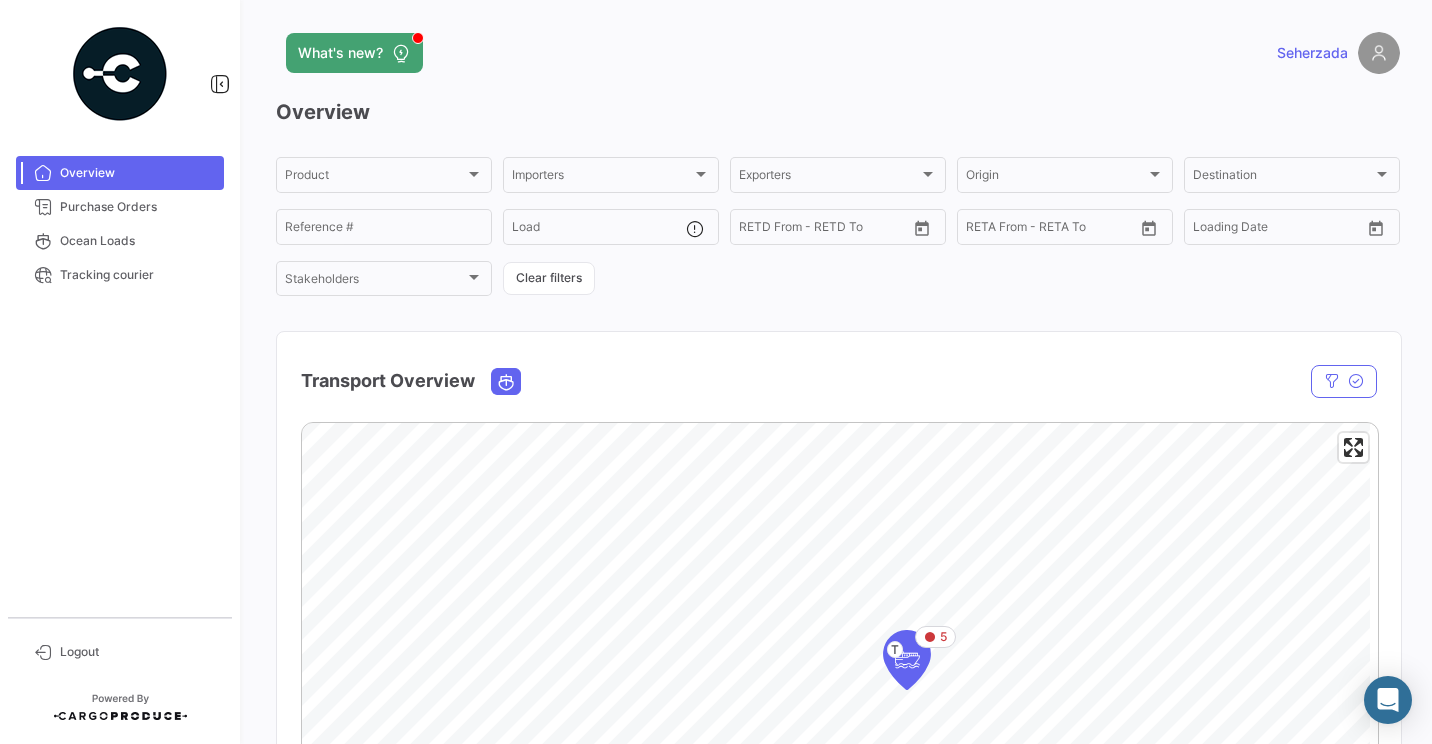 scroll, scrollTop: 651, scrollLeft: 0, axis: vertical 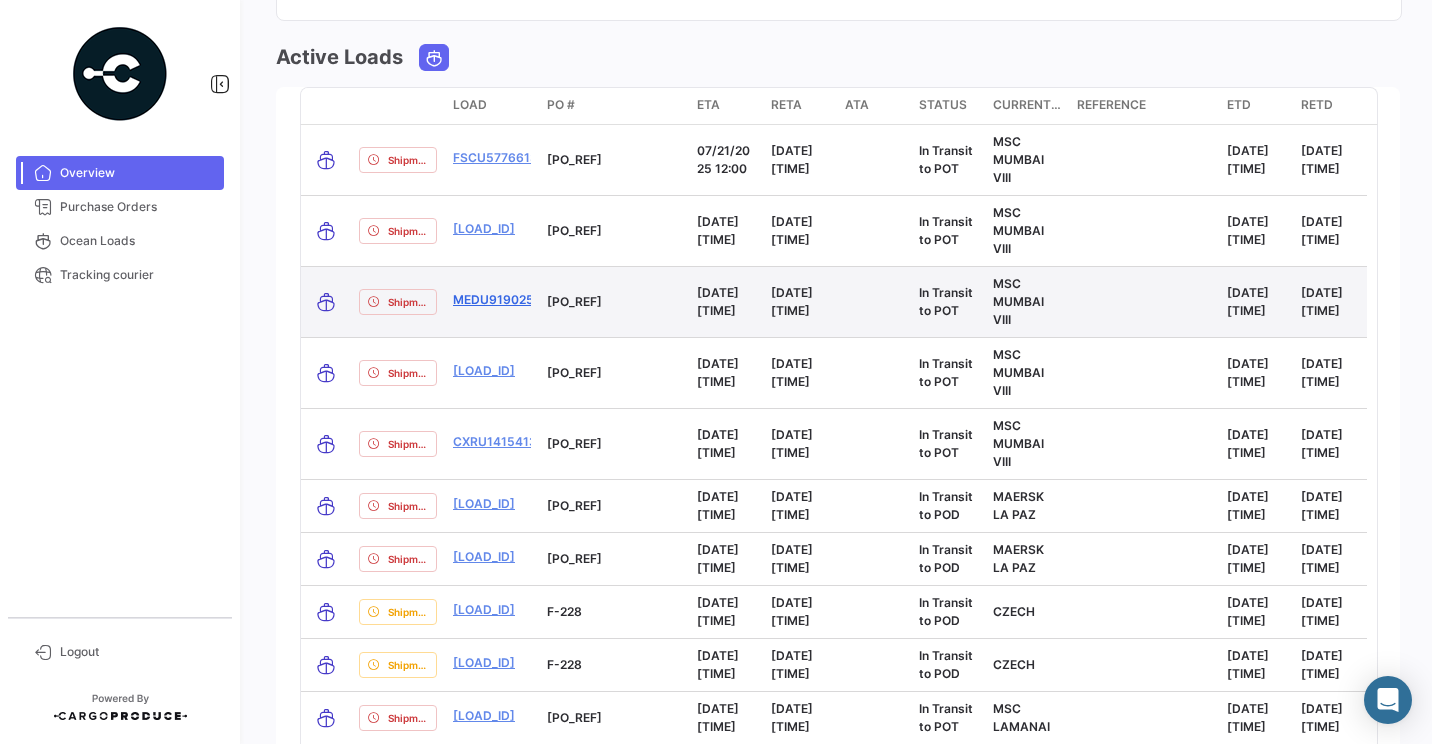 click on "MEDU9190250" 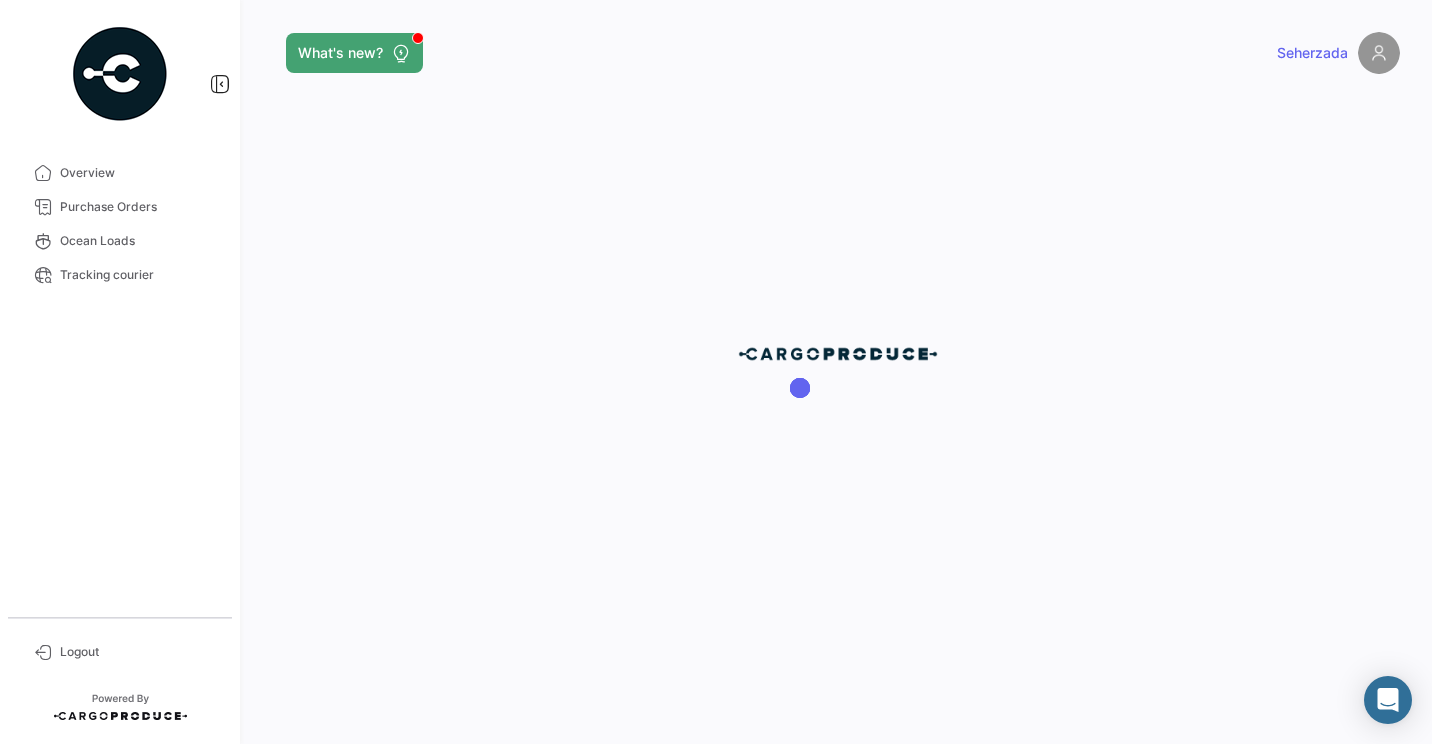 scroll, scrollTop: 0, scrollLeft: 0, axis: both 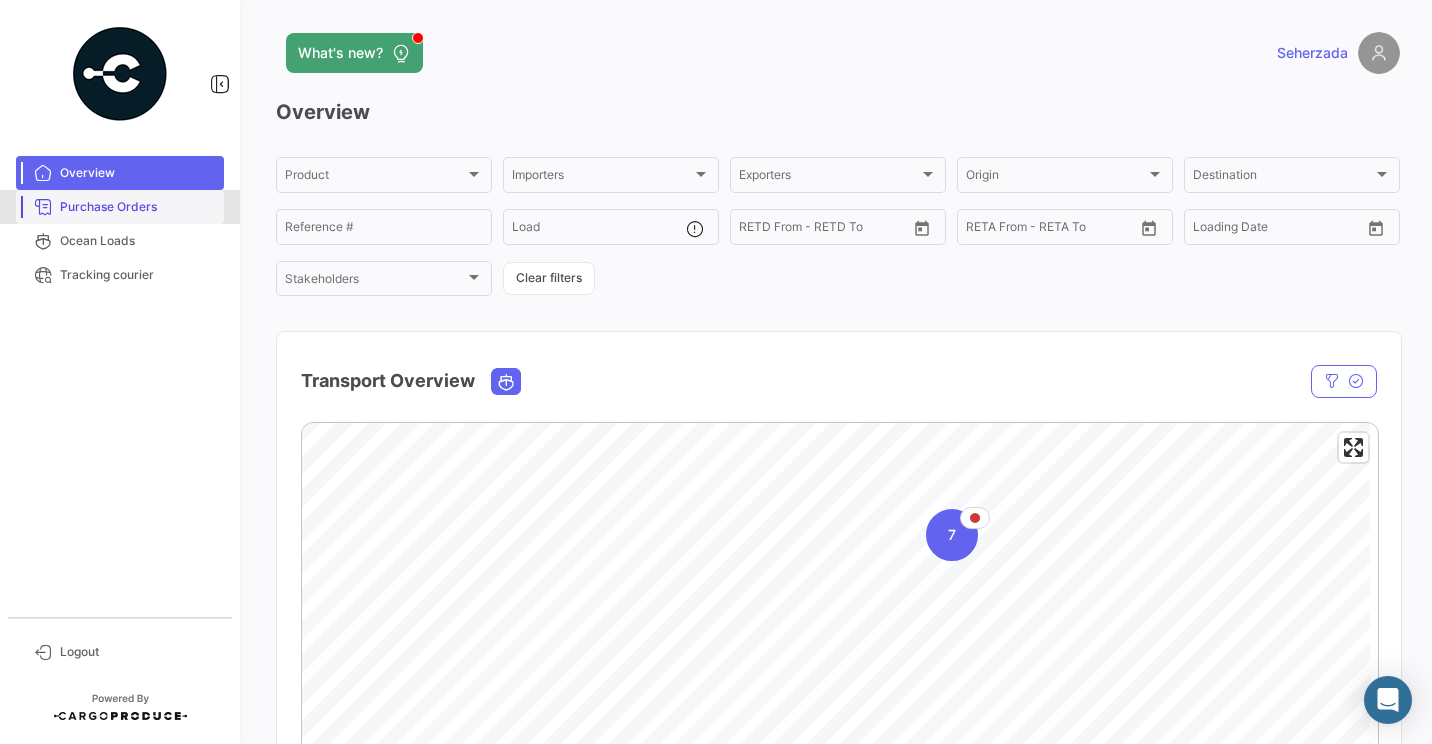 click on "Purchase Orders" at bounding box center [138, 207] 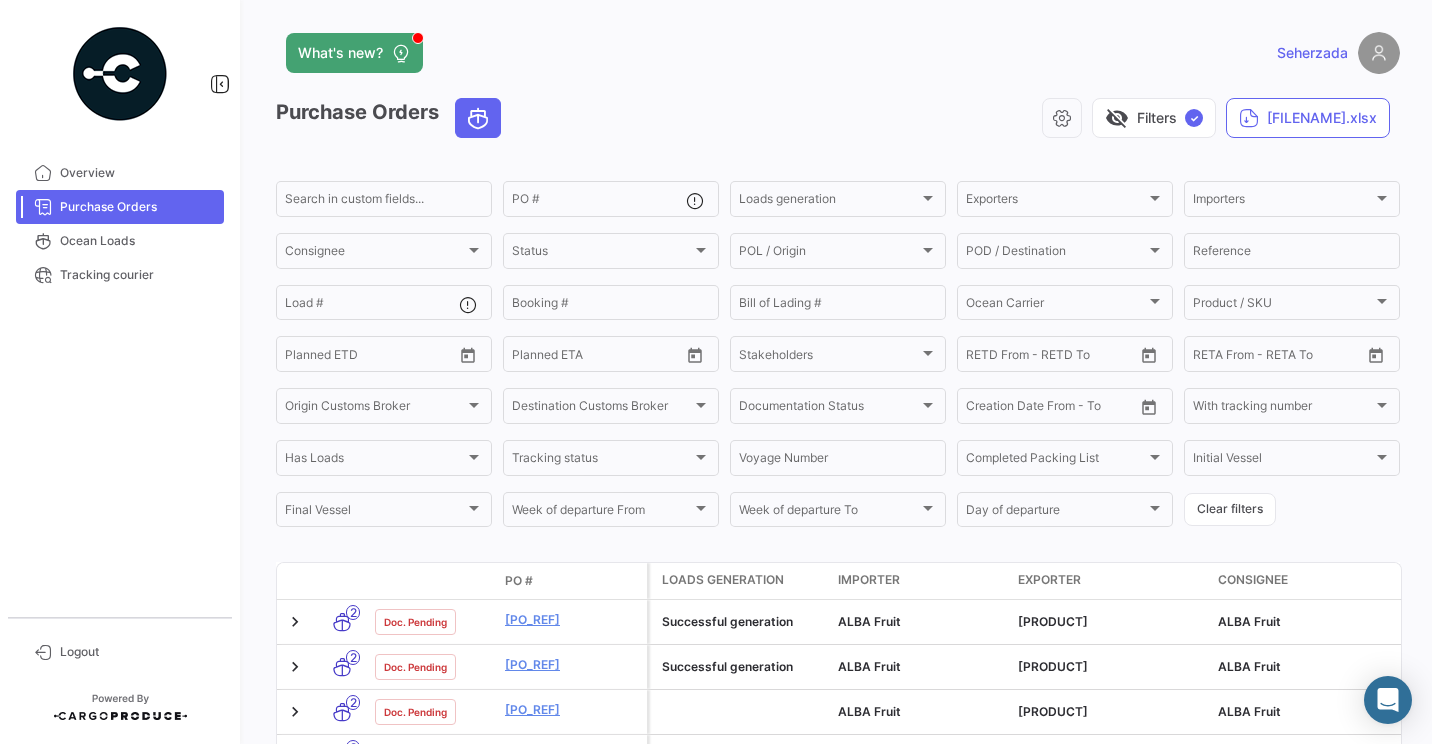scroll, scrollTop: 414, scrollLeft: 0, axis: vertical 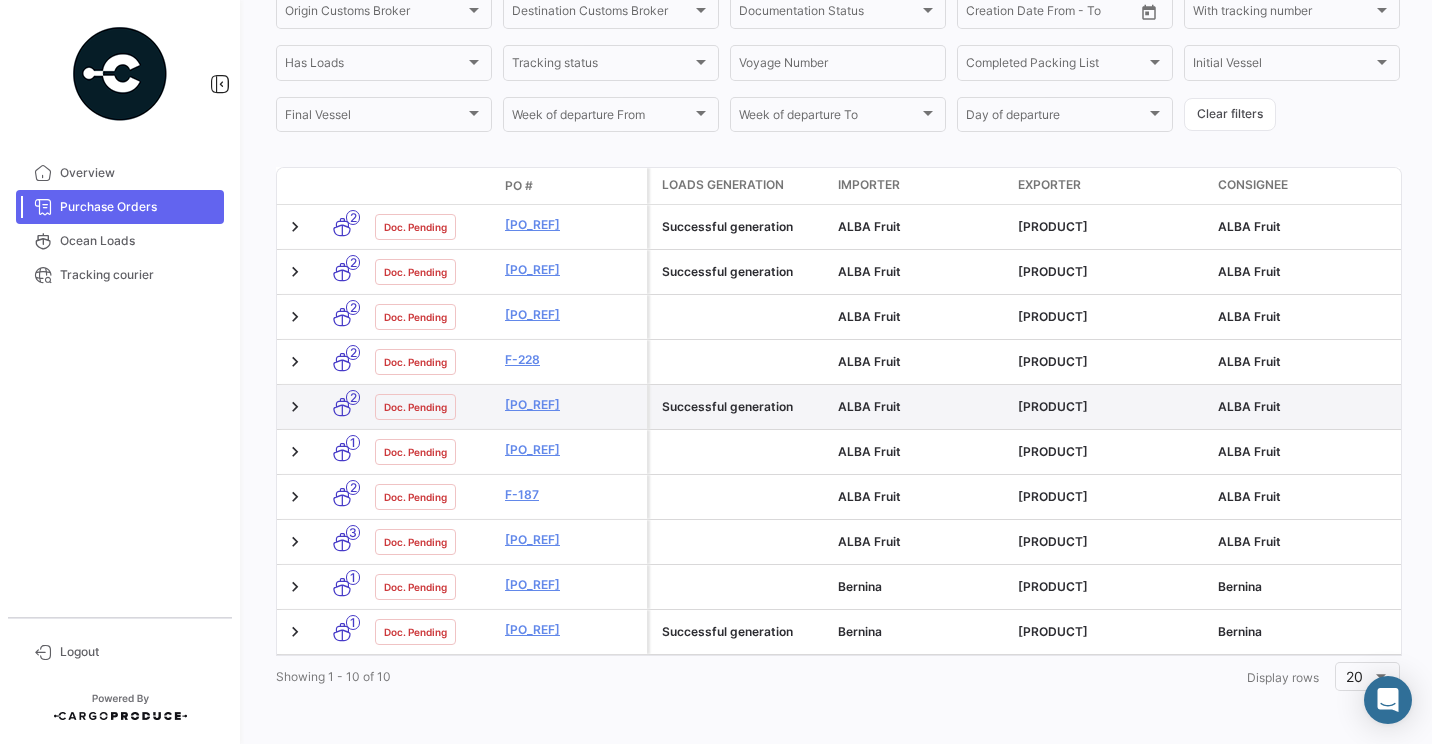 click on "[PO_REF]" 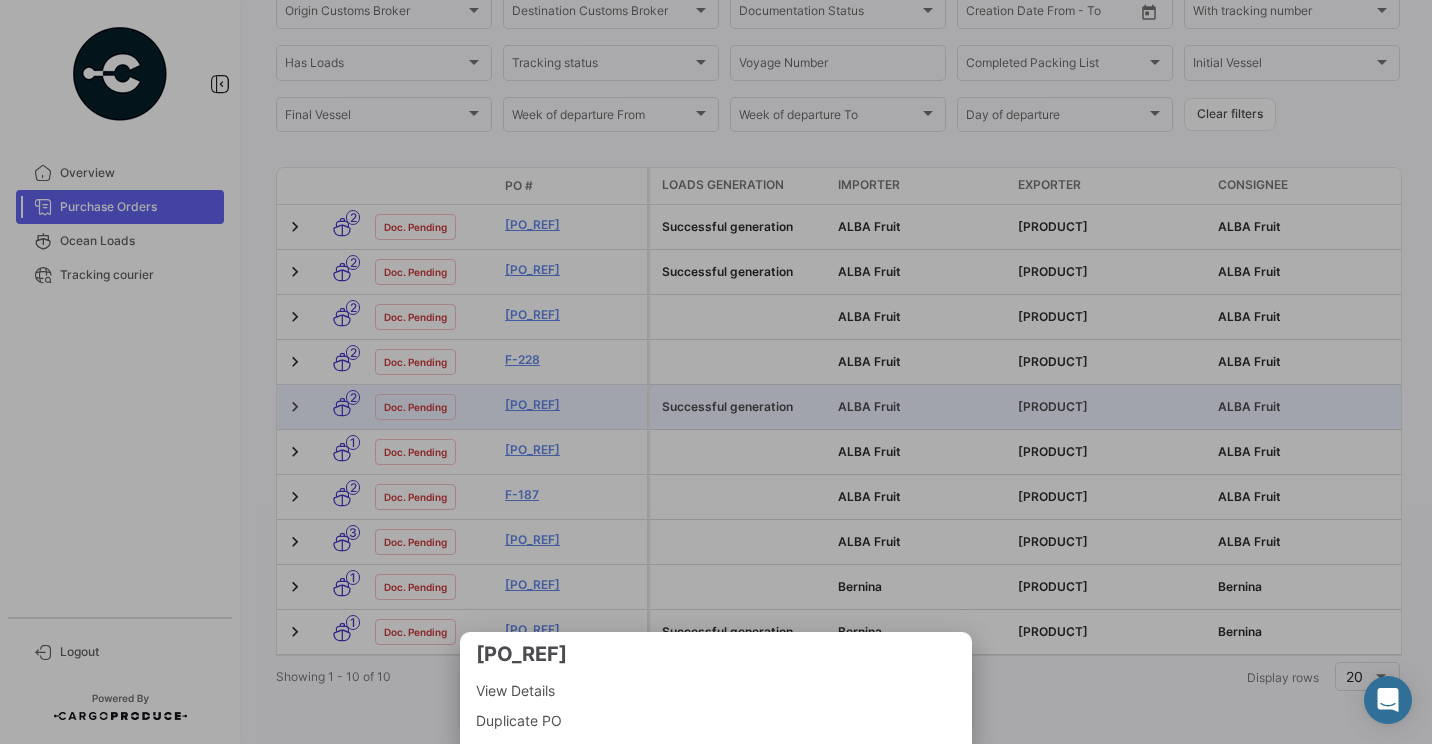 click at bounding box center (716, 372) 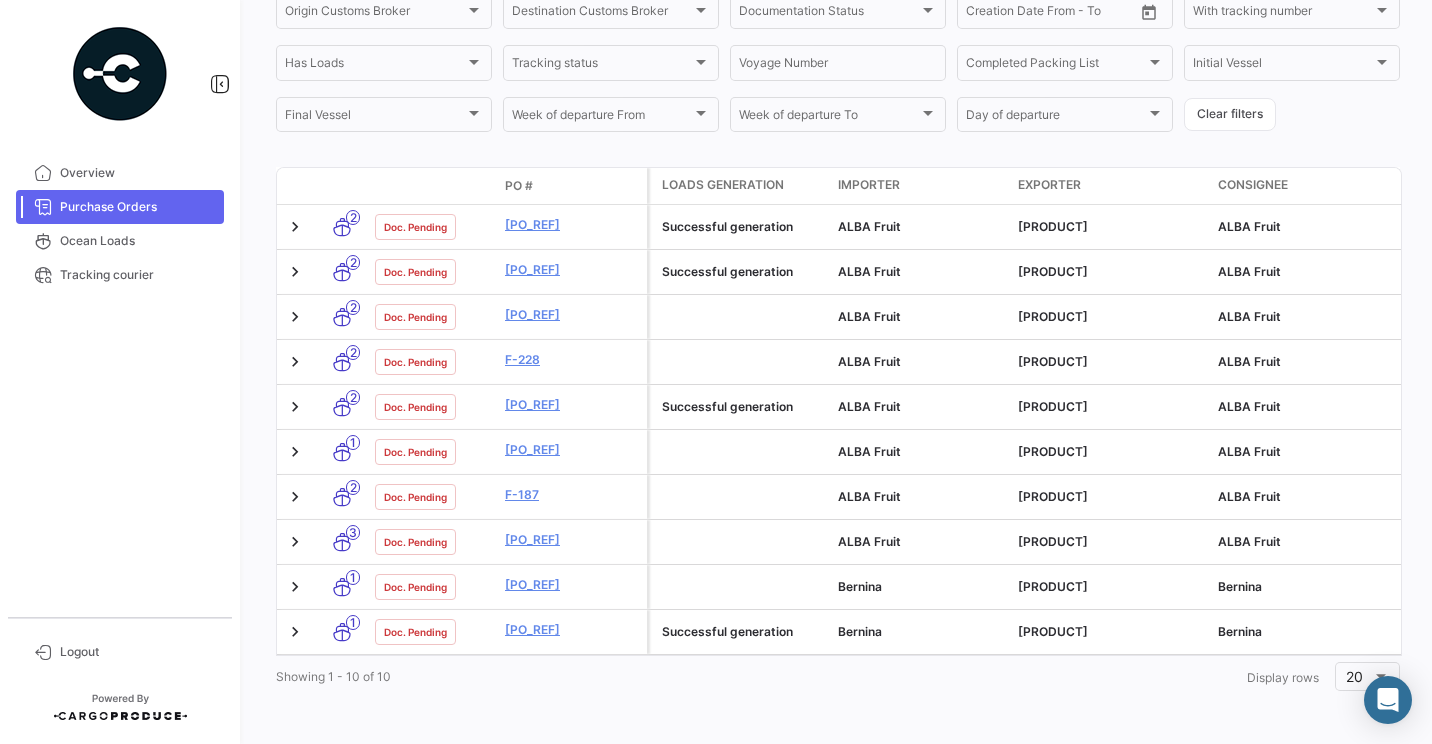 click on "F-187" 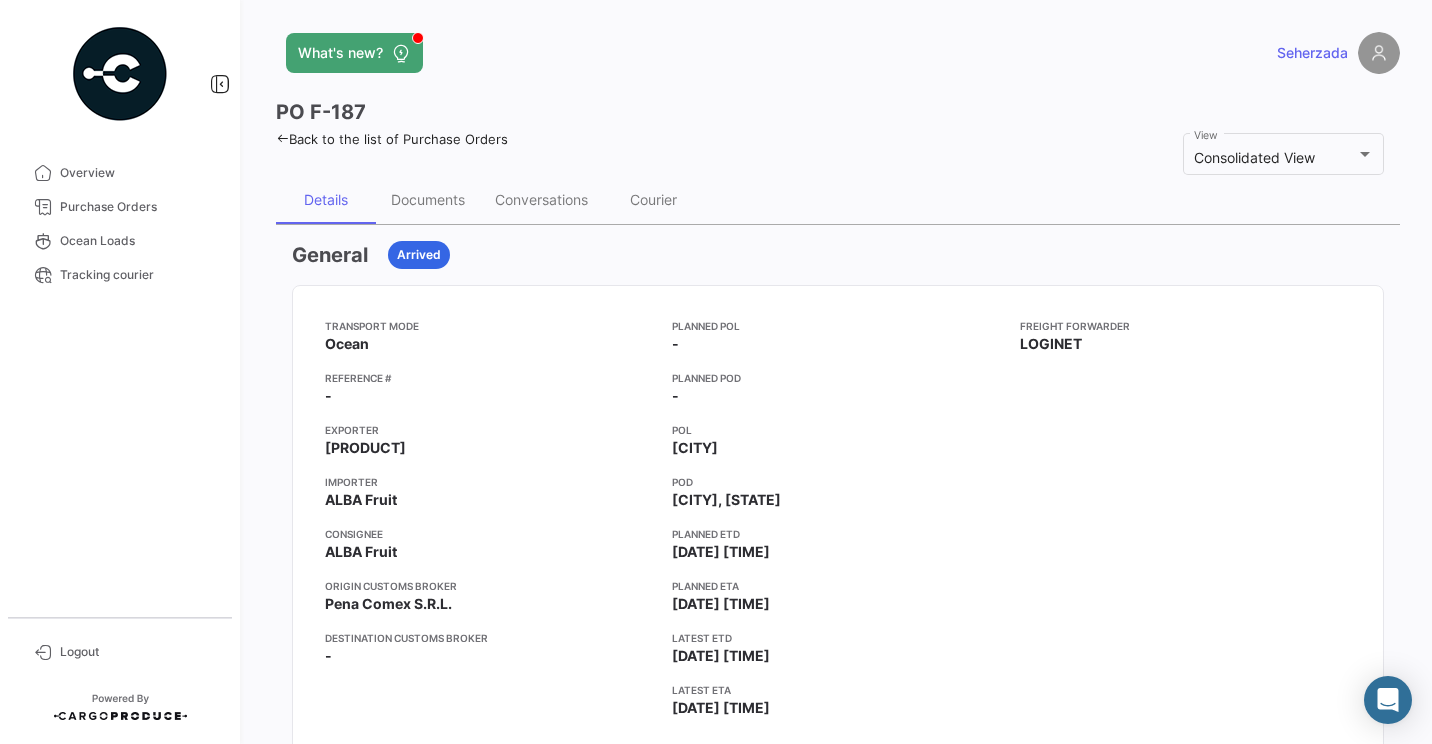 scroll, scrollTop: 651, scrollLeft: 0, axis: vertical 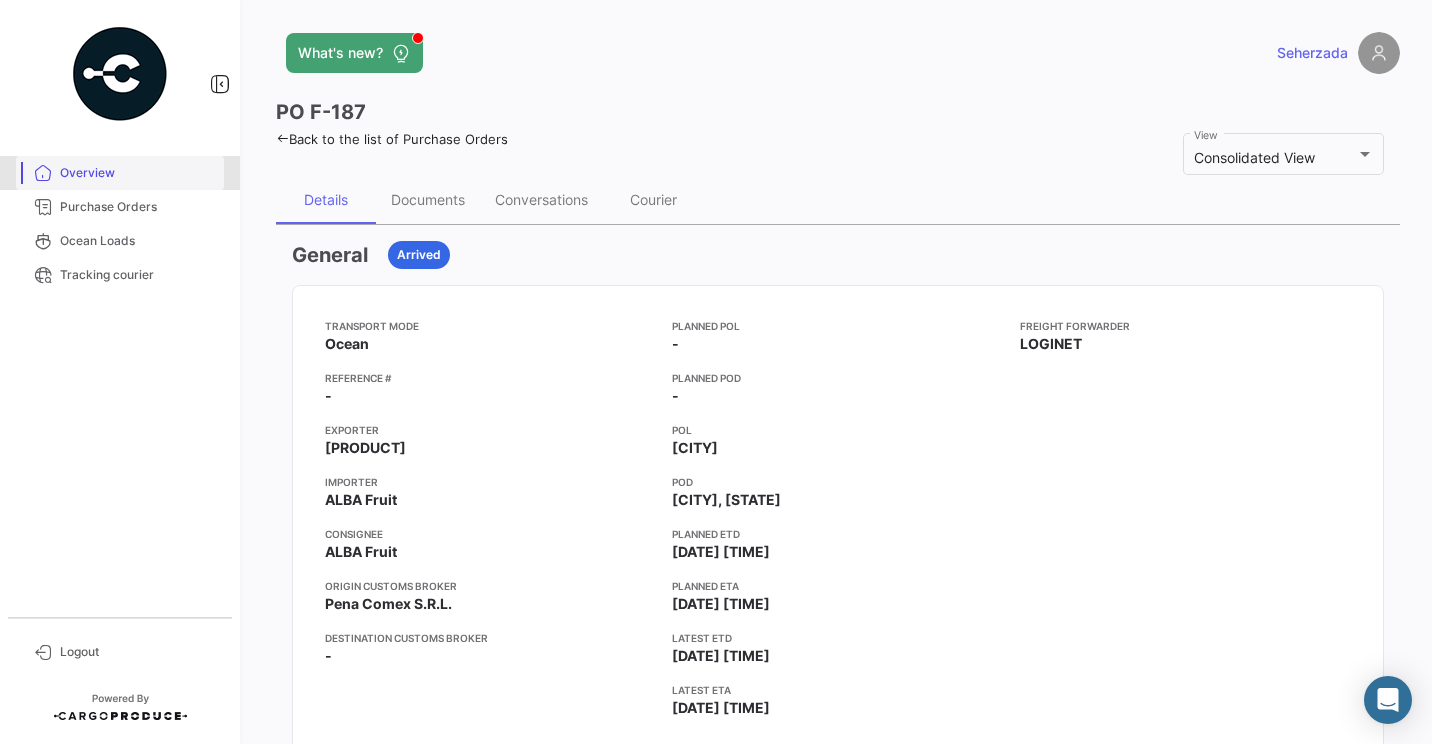 click on "Overview" at bounding box center [120, 173] 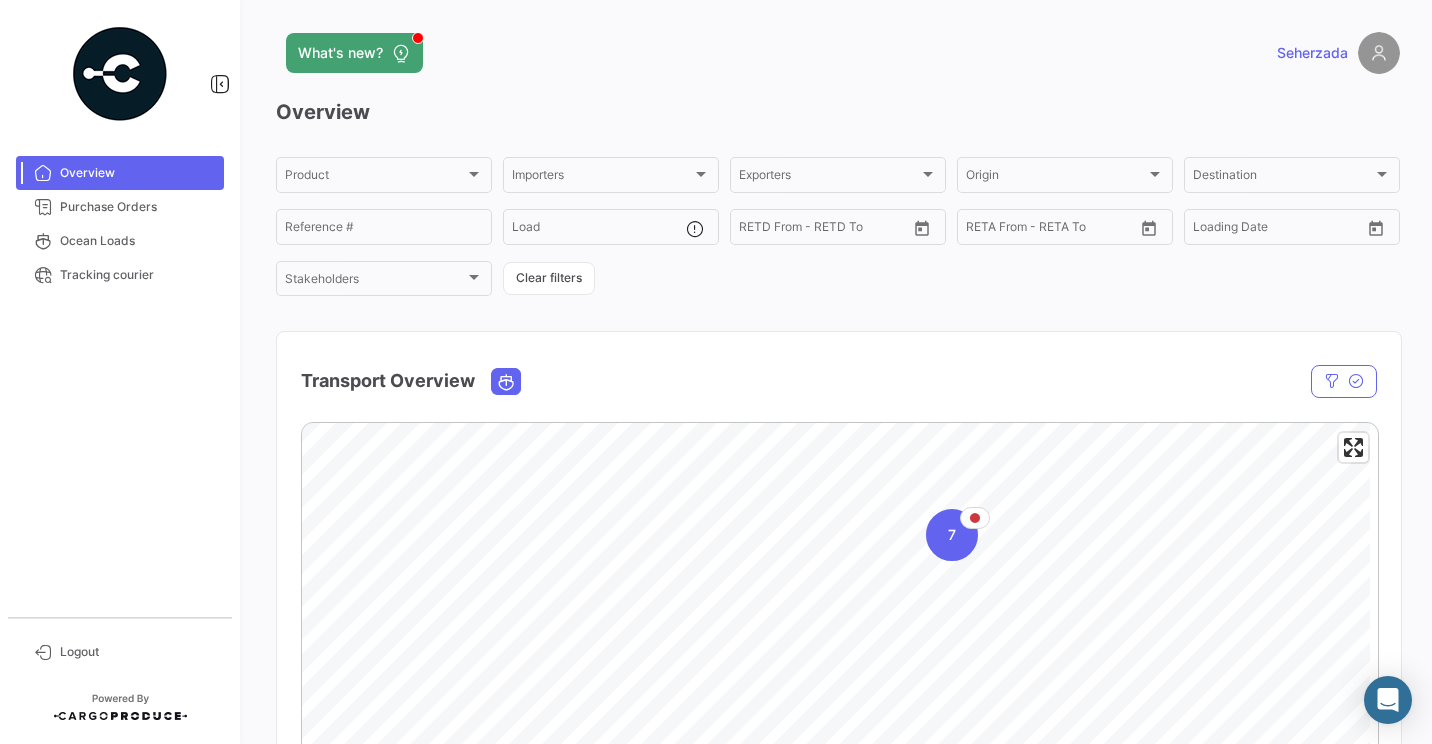 click on "What's new? Seherzada Overview Product Product Importers Importers Exporters Exporters Origin Origin Destination Destination Reference # Load From – RETD From - RETD To From – RETA From - RETA To From – Loading Date Stakeholders Stakeholders Clear filters Transport Overview In Transit Status Vessel Vessel Load Group by * PO # Clear filters 7 8 © Mapbox © OpenStreetMap Improve this map In Port Check In In Transit Between Vessels Arrived Discharged To Destination Complete Hide Ocean Loads Status Status Status Ocean Carrier Ocean Carrier Clear filters Courier Tracking of Loads in Transit Status Status Courier Courier Clear filters Uncomplete Loads at POD Ocean Carrier Ocean Carrier Importers Importers Country of Destination Country of Destination POD POD Clear filters Loads near to POD with & without Courier Tracking 10 days or less Vessel near to arrive in Importers Importers Country of Destination Country of Destination POD POD Clear filters 10 days or more 0 0" 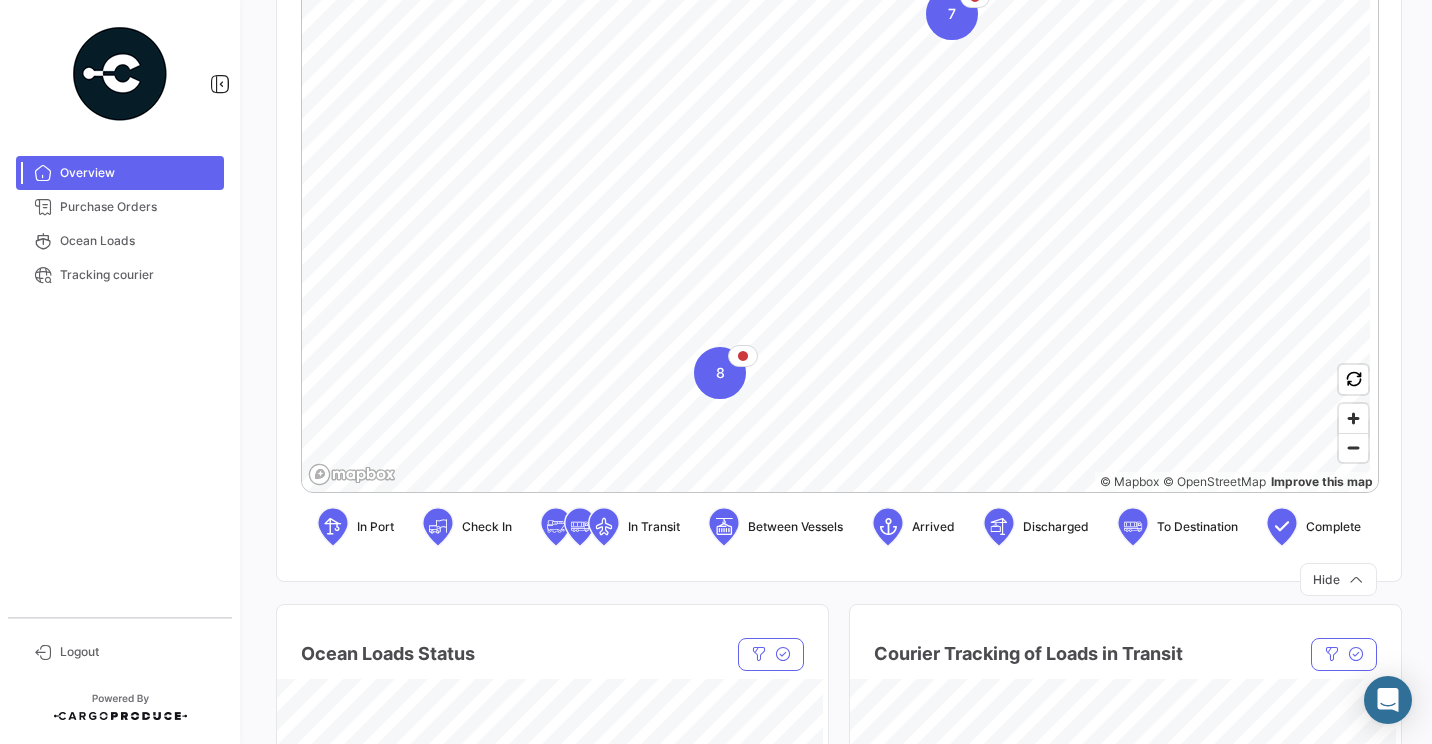 scroll, scrollTop: 517, scrollLeft: 0, axis: vertical 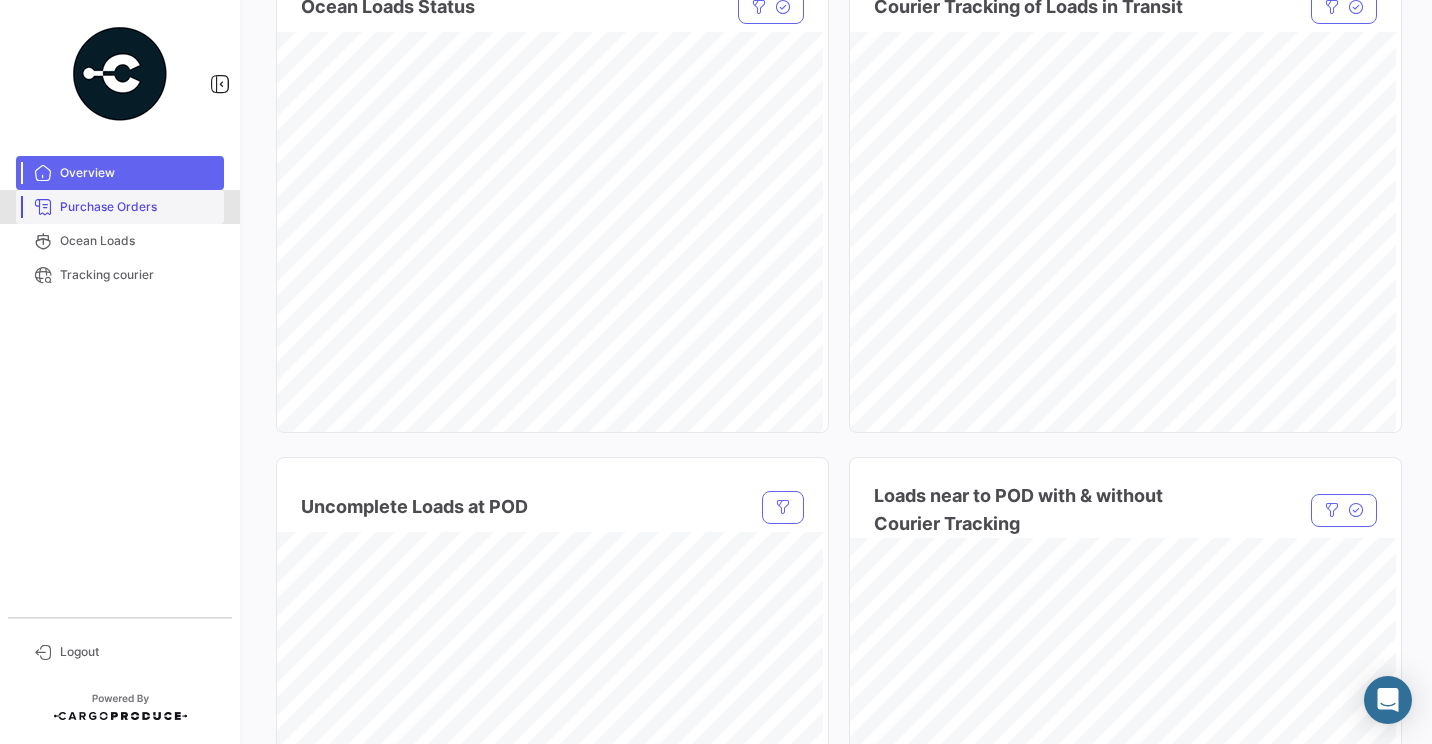 click on "Purchase Orders" at bounding box center (138, 207) 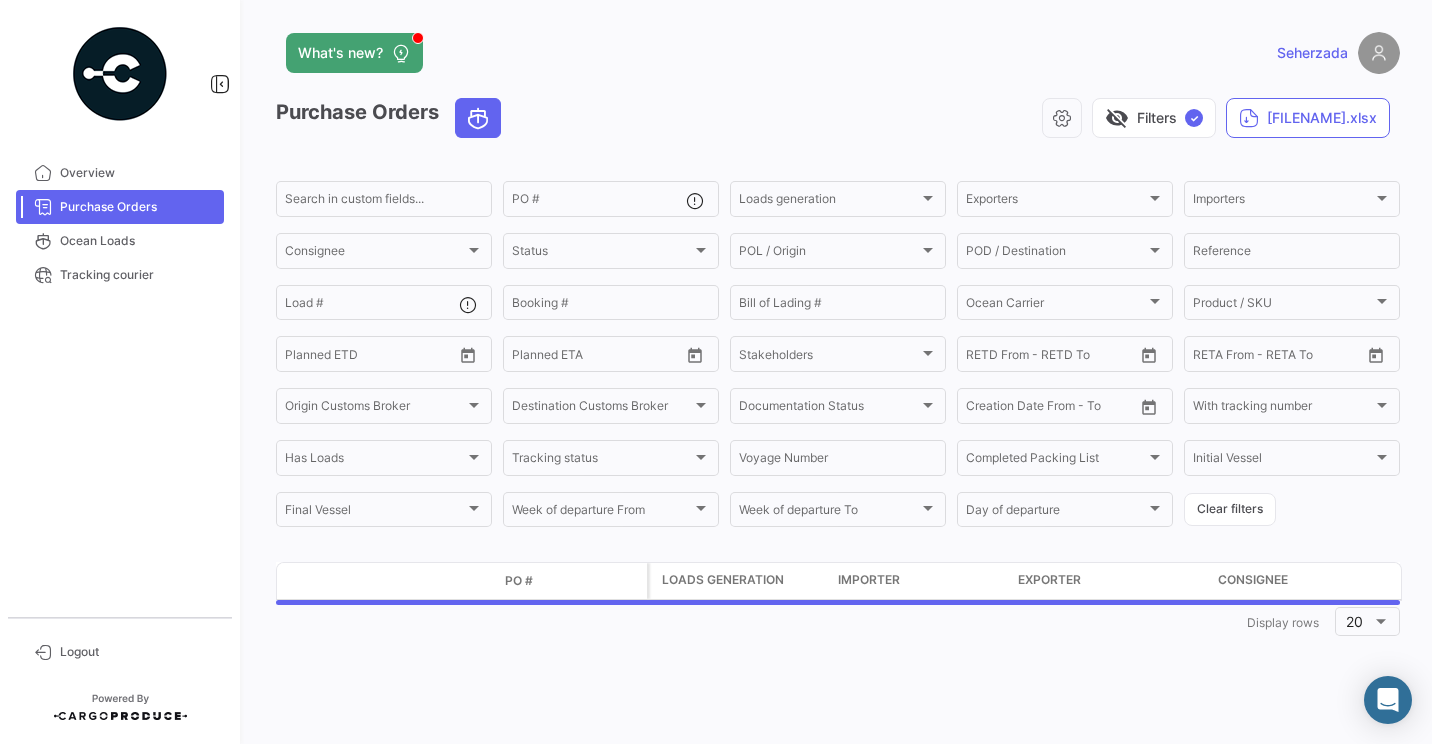scroll, scrollTop: 0, scrollLeft: 0, axis: both 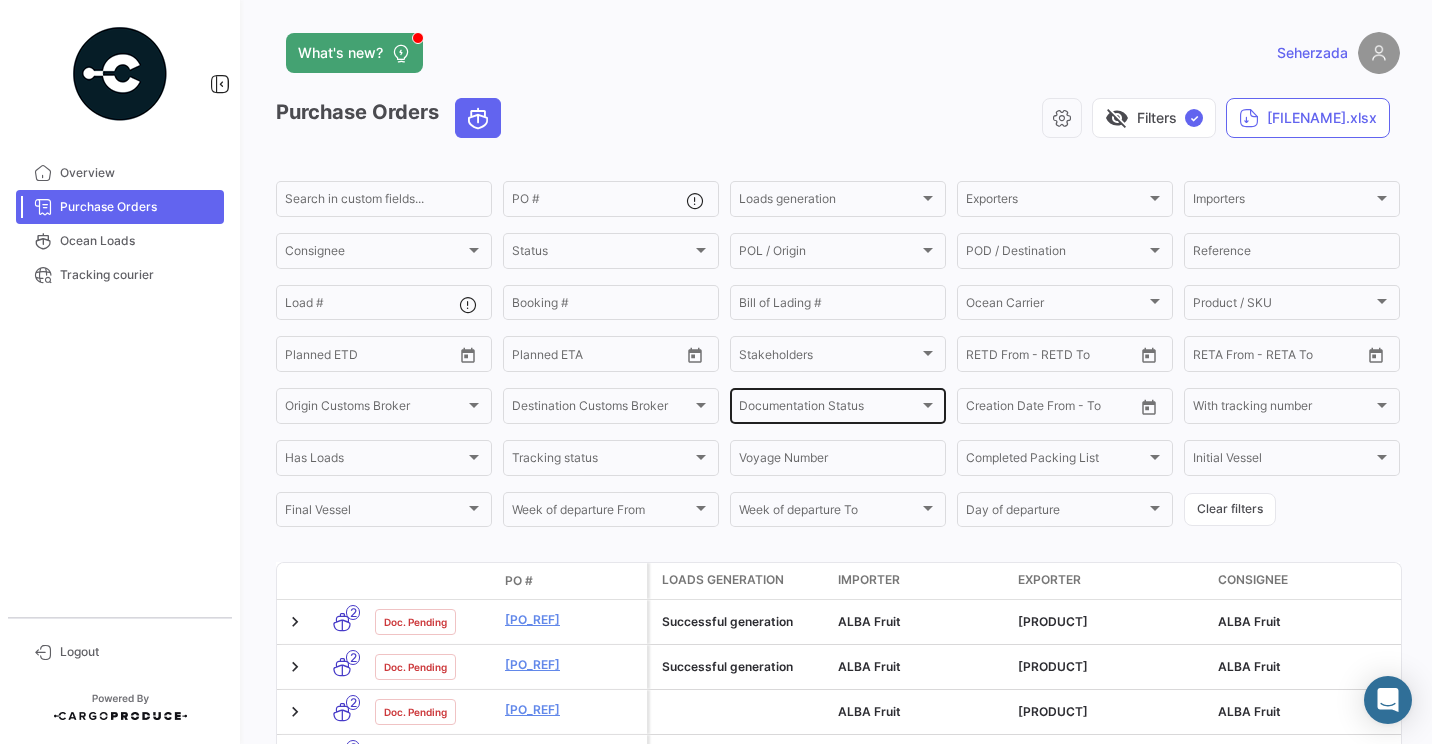 click on "Documentation Status Documentation Status" 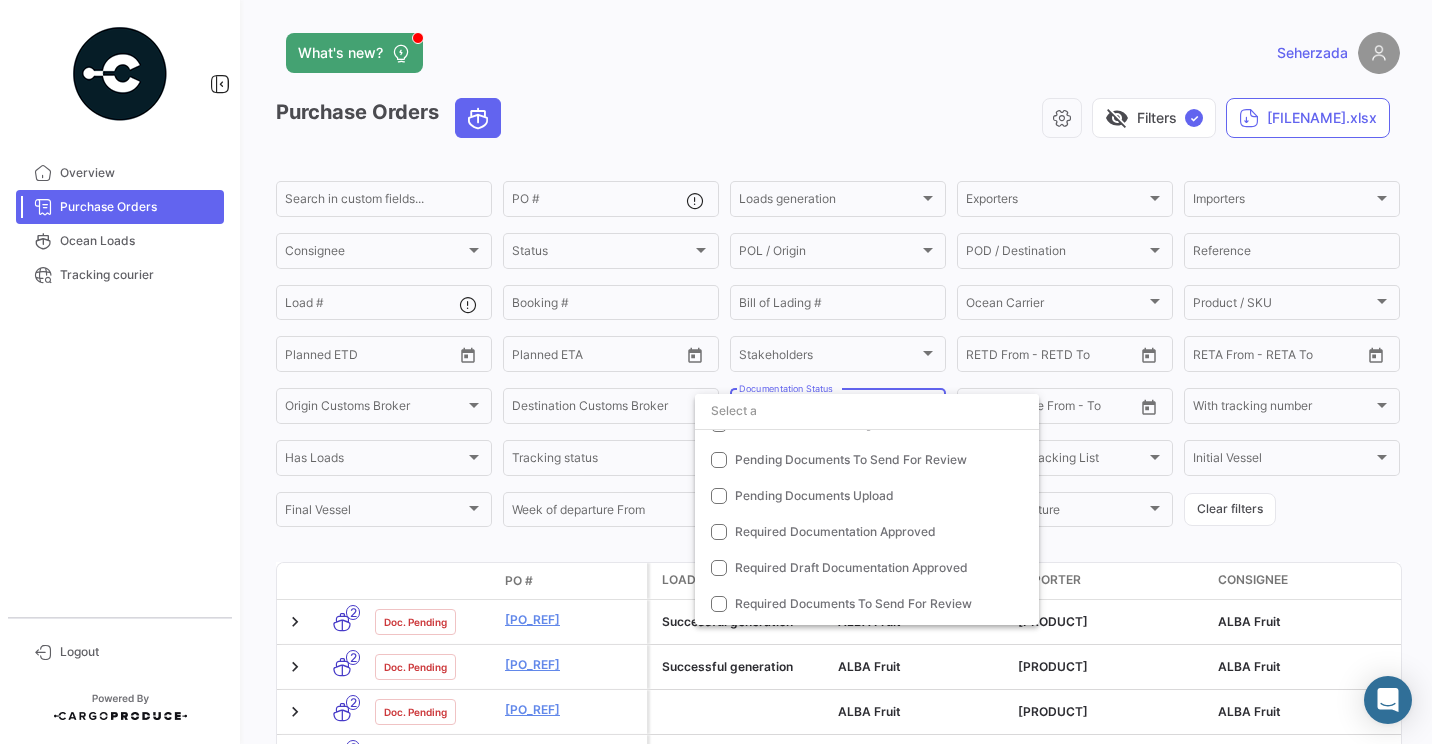 scroll, scrollTop: 170, scrollLeft: 0, axis: vertical 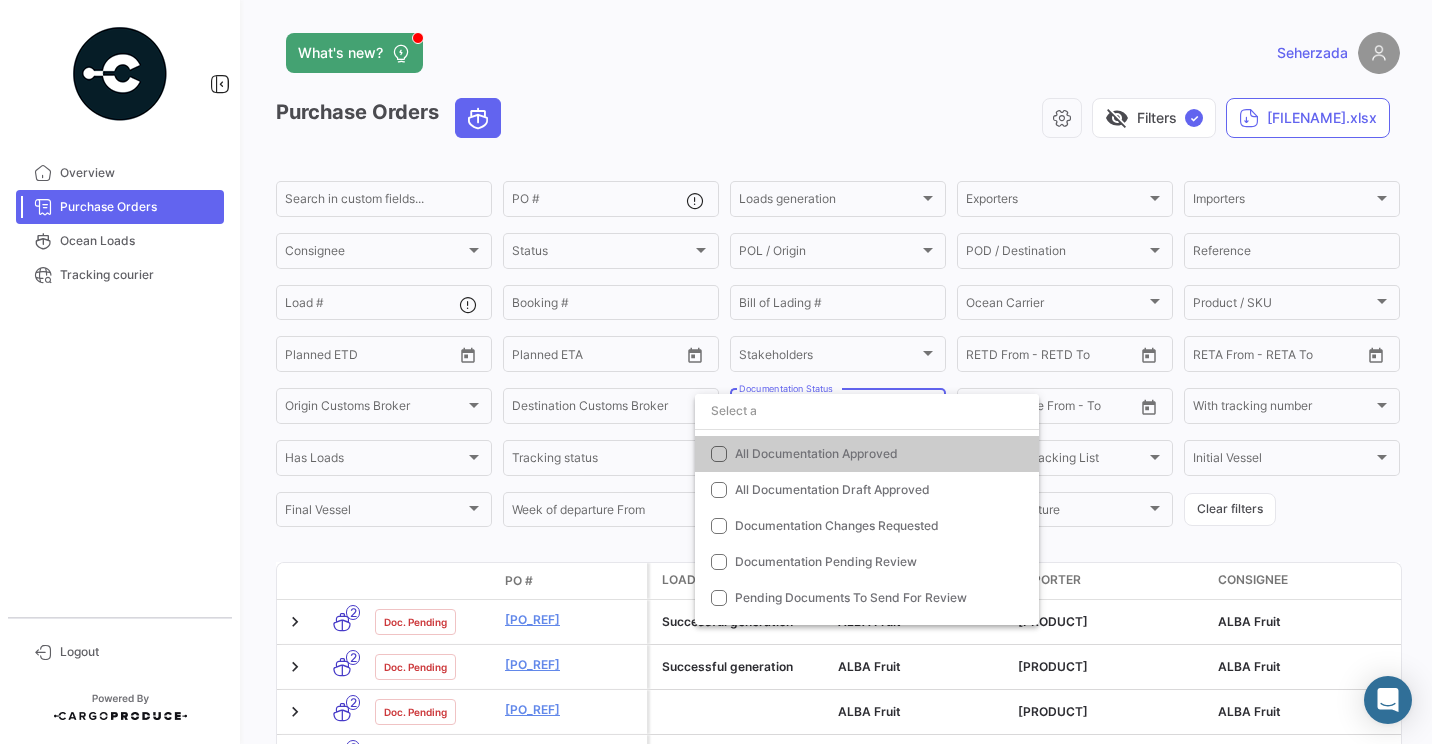 click at bounding box center (716, 372) 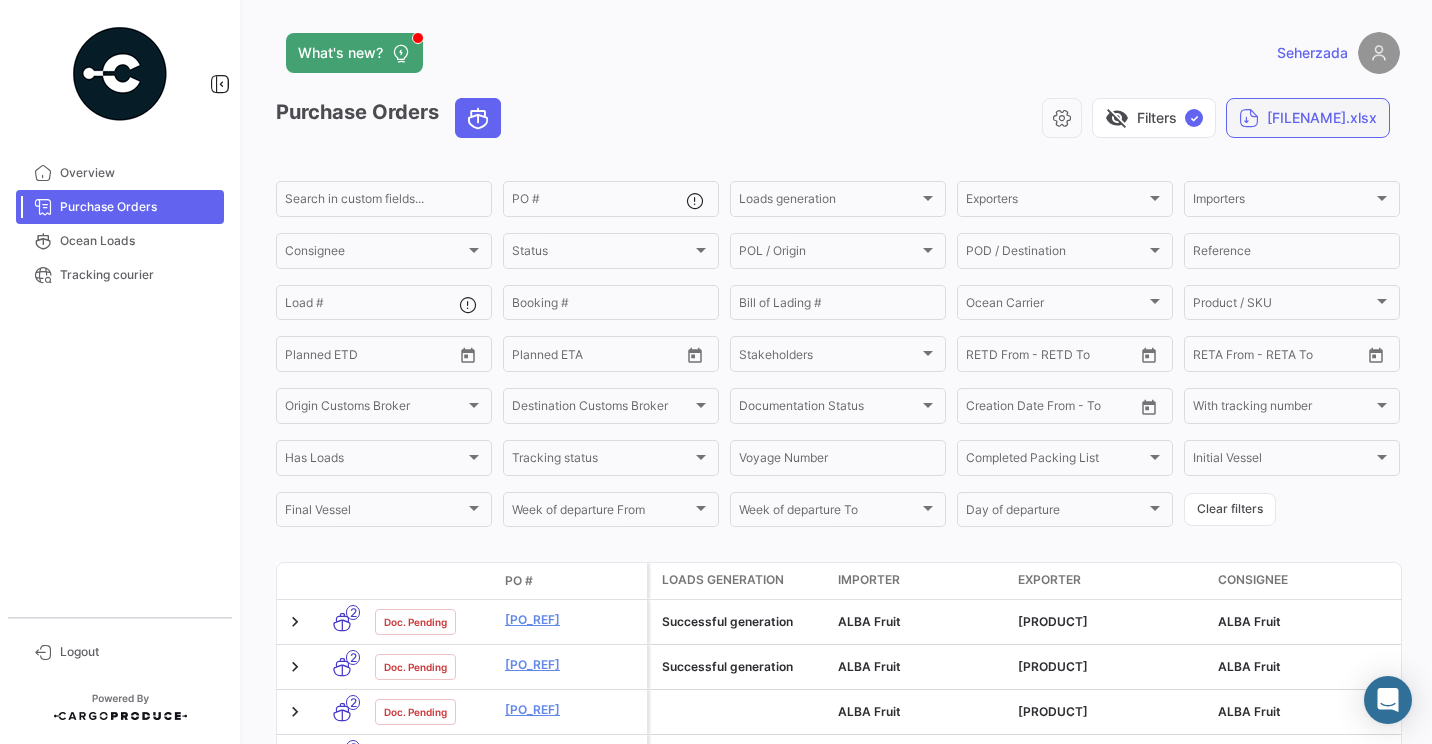 click on "[FILENAME].xlsx" 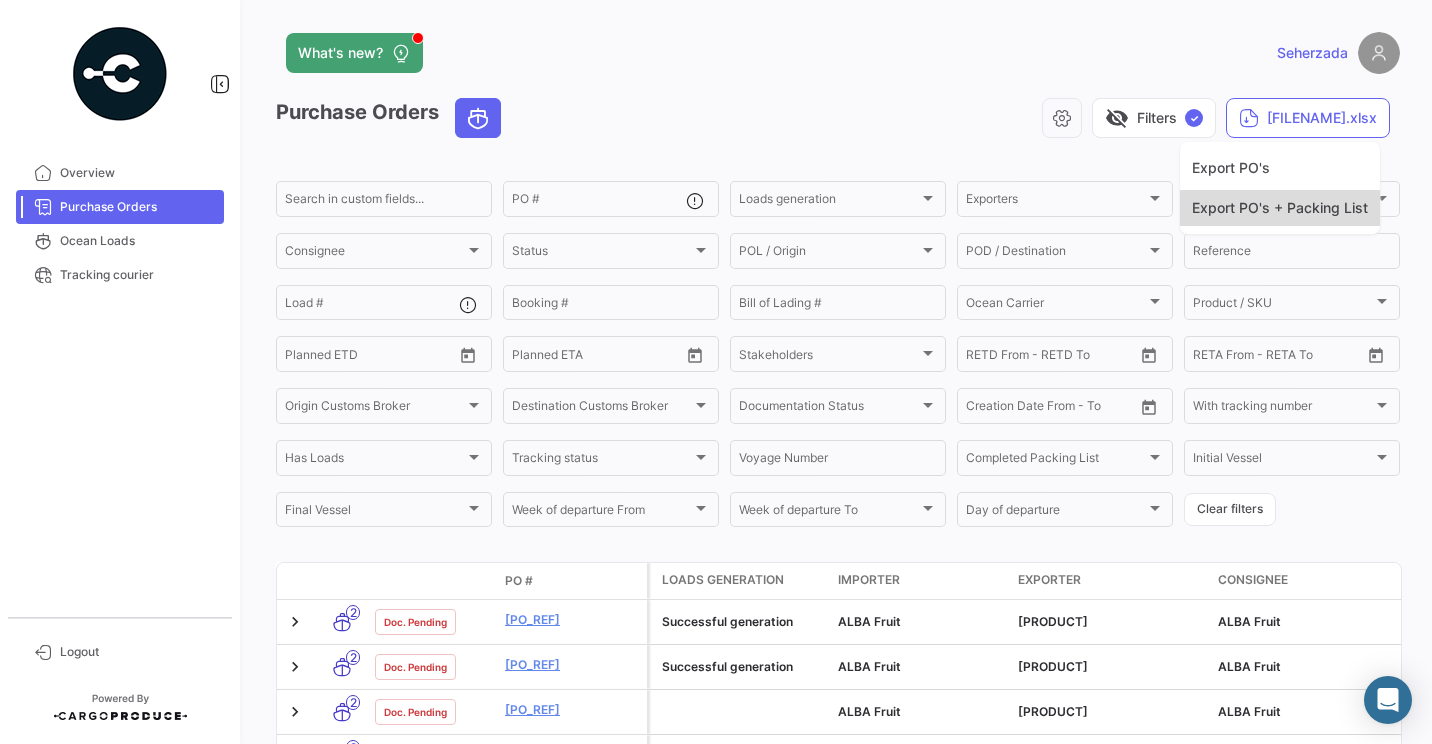 click on "Export PO's + Packing List" at bounding box center [1280, 207] 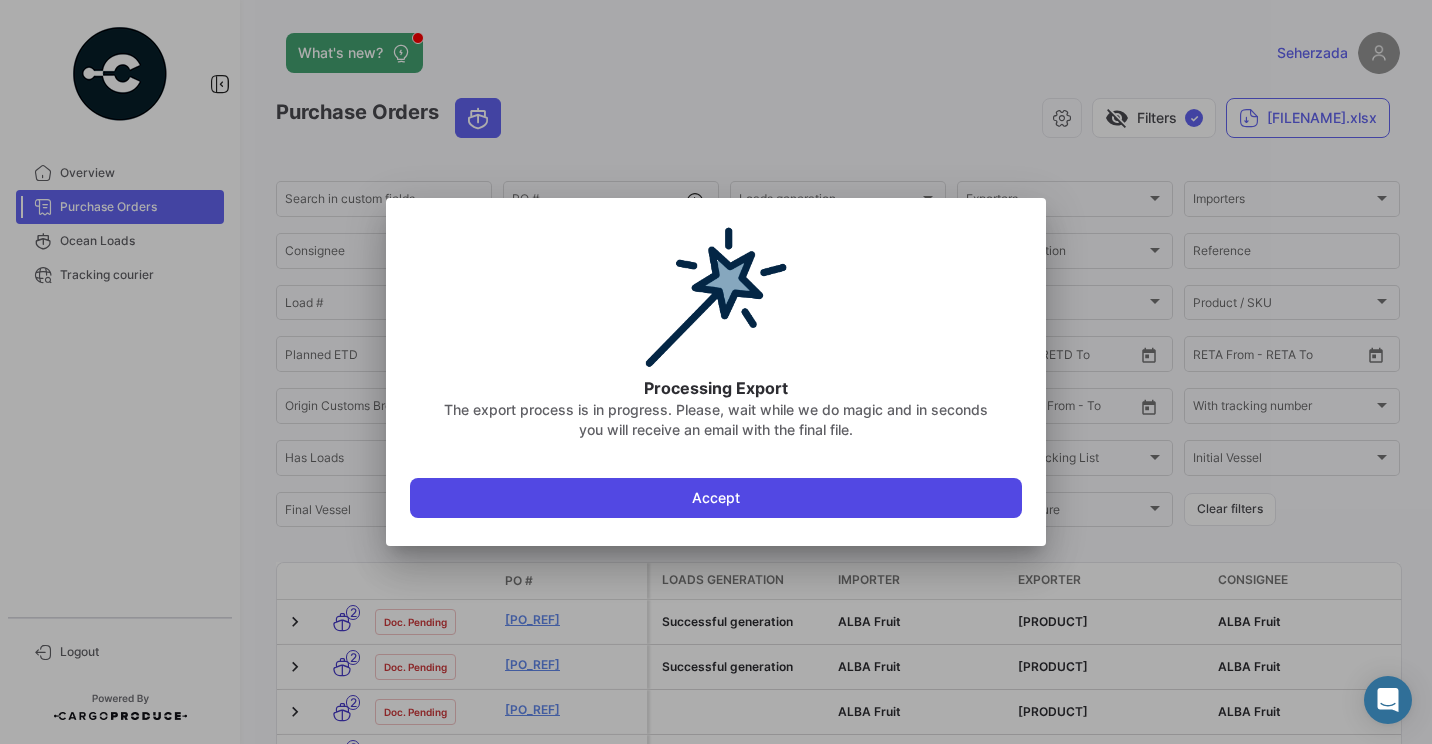 click on "Accept" 